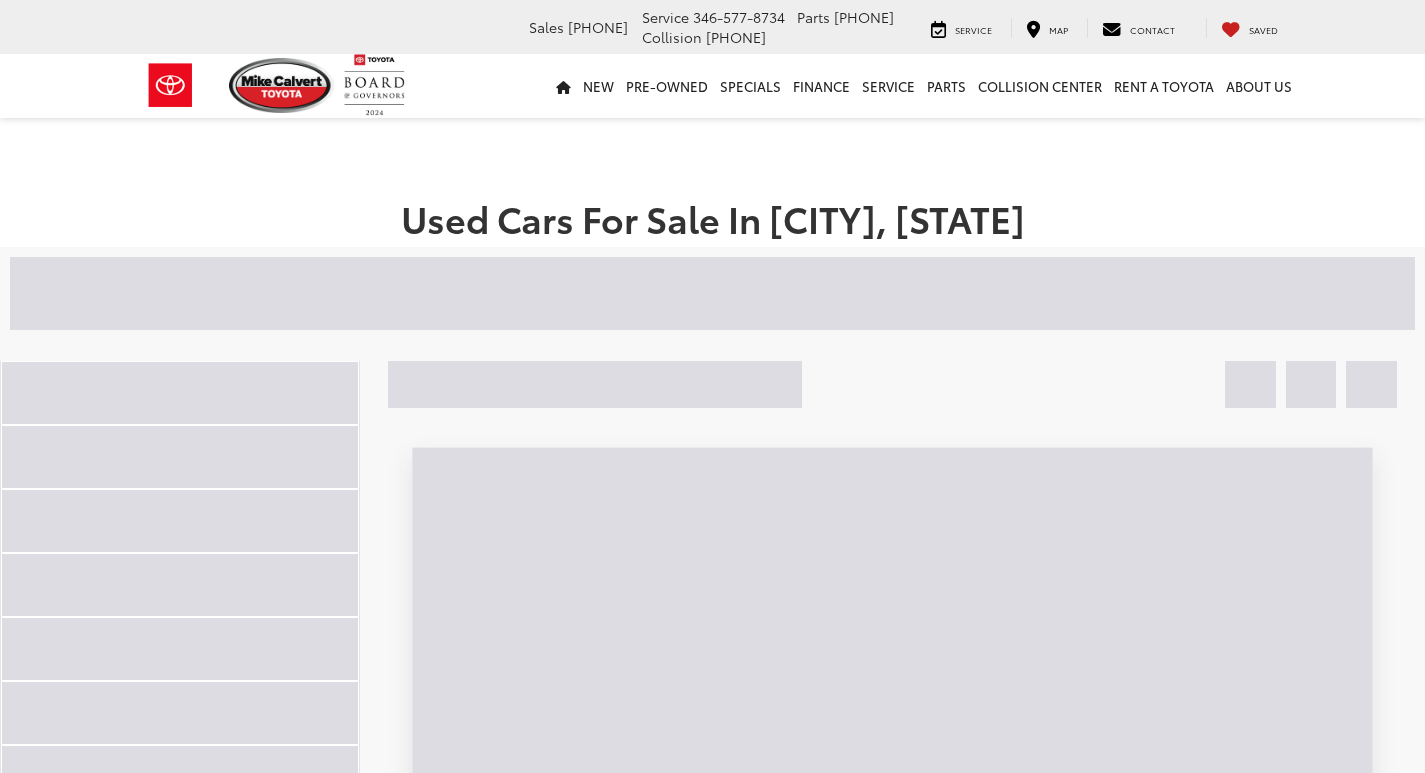 scroll, scrollTop: 0, scrollLeft: 0, axis: both 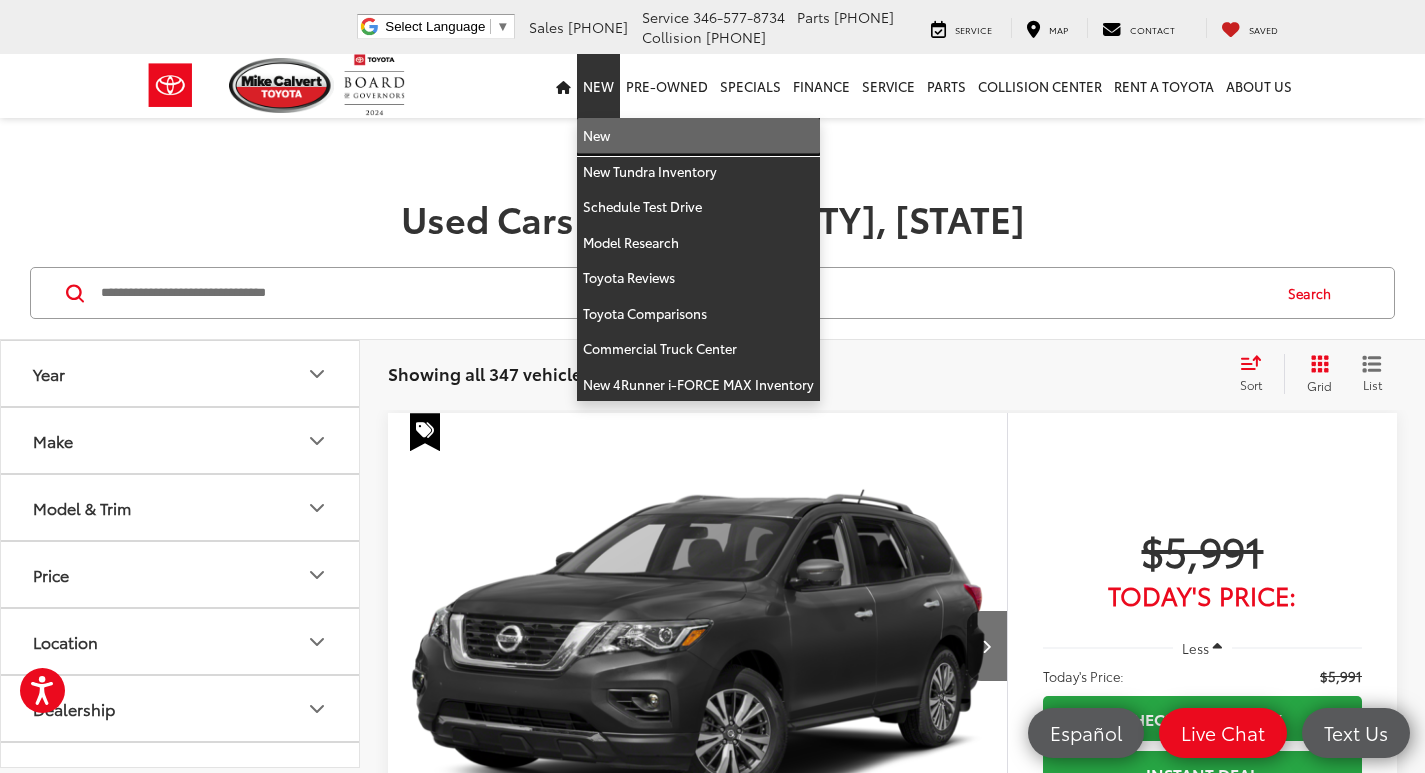 click on "New" at bounding box center [698, 136] 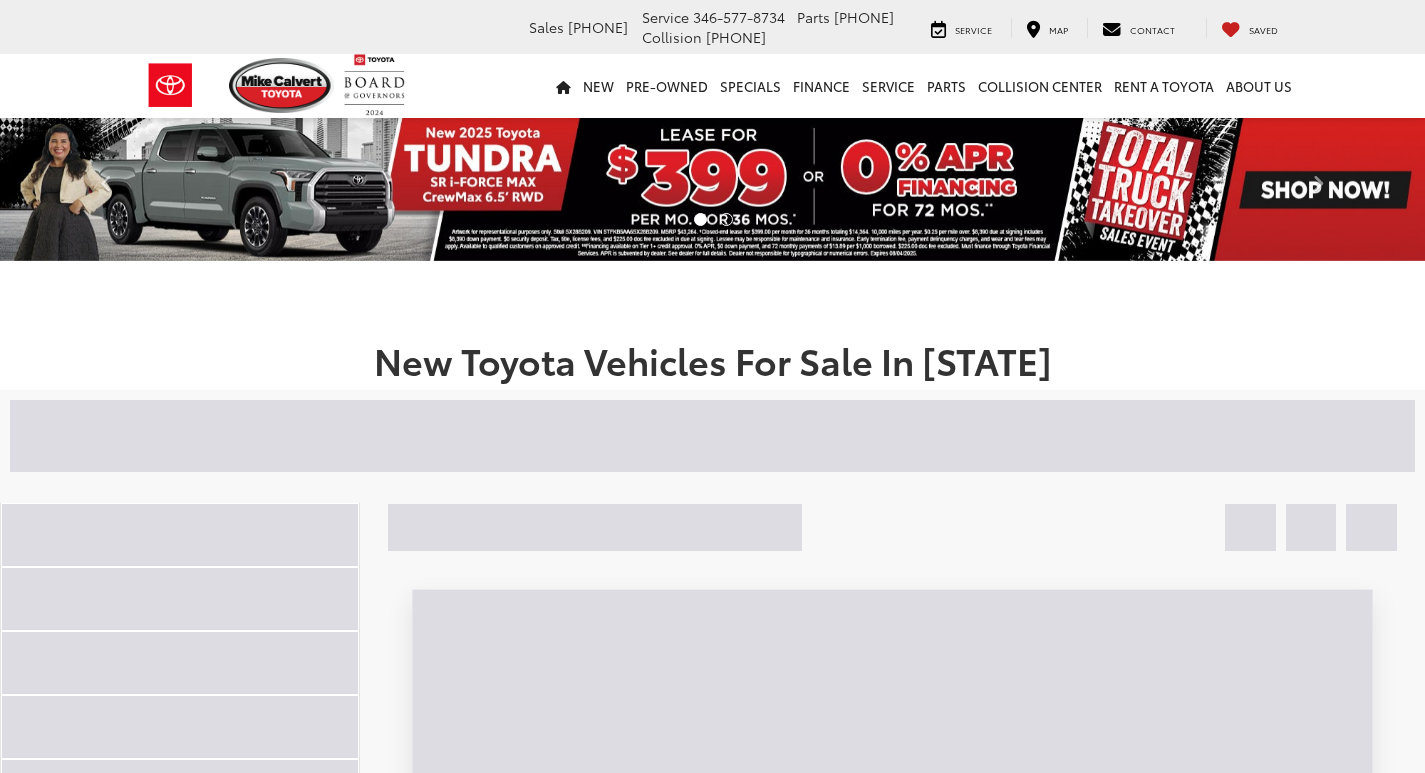 scroll, scrollTop: 0, scrollLeft: 0, axis: both 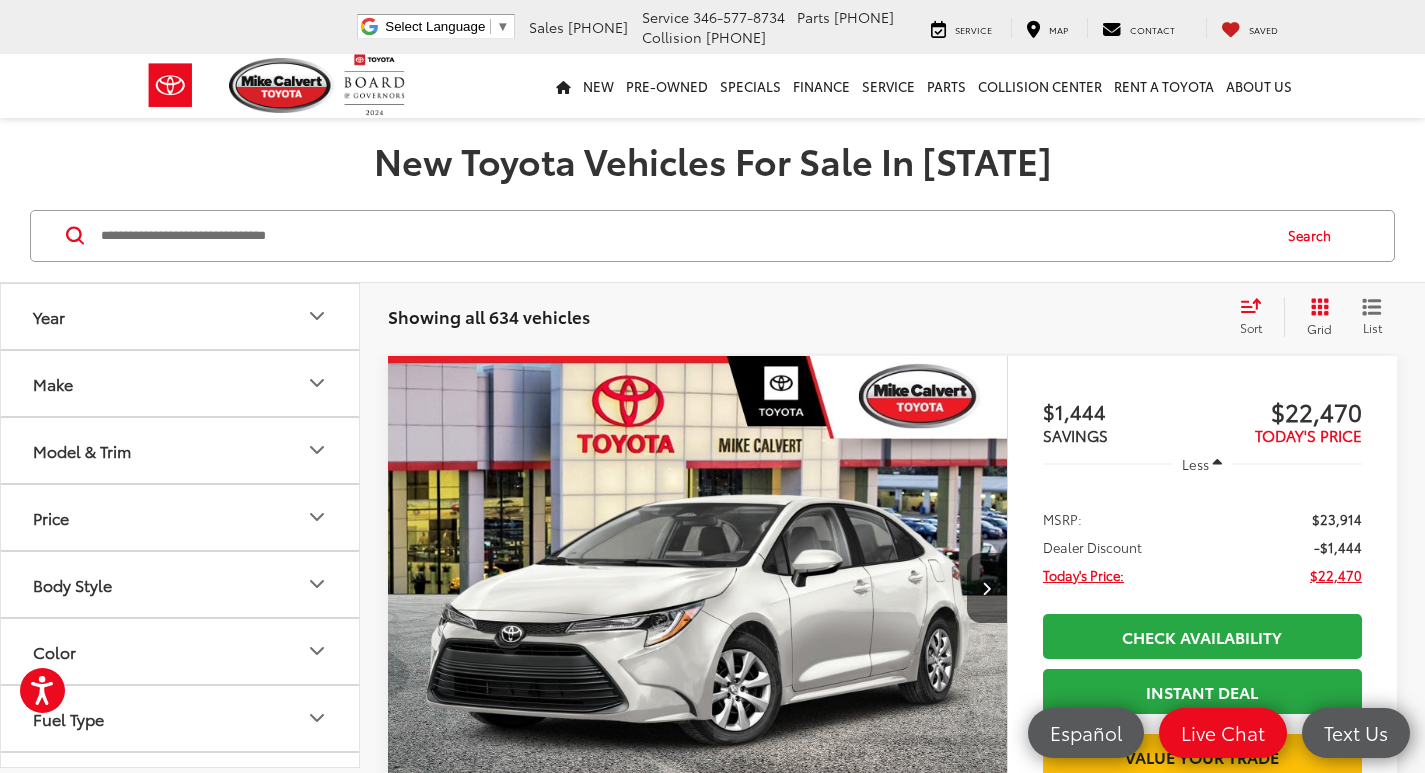 click 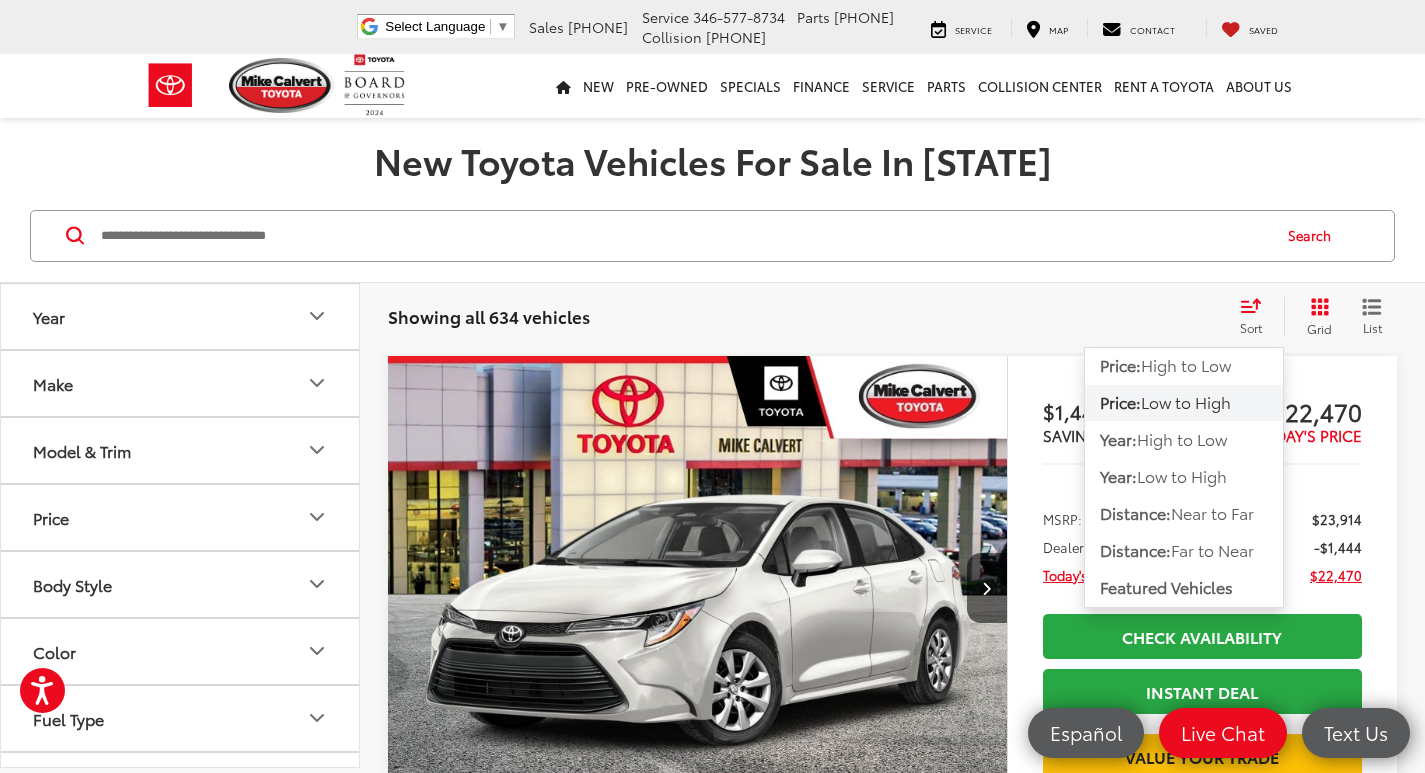 click on "Low to High" at bounding box center (1186, 401) 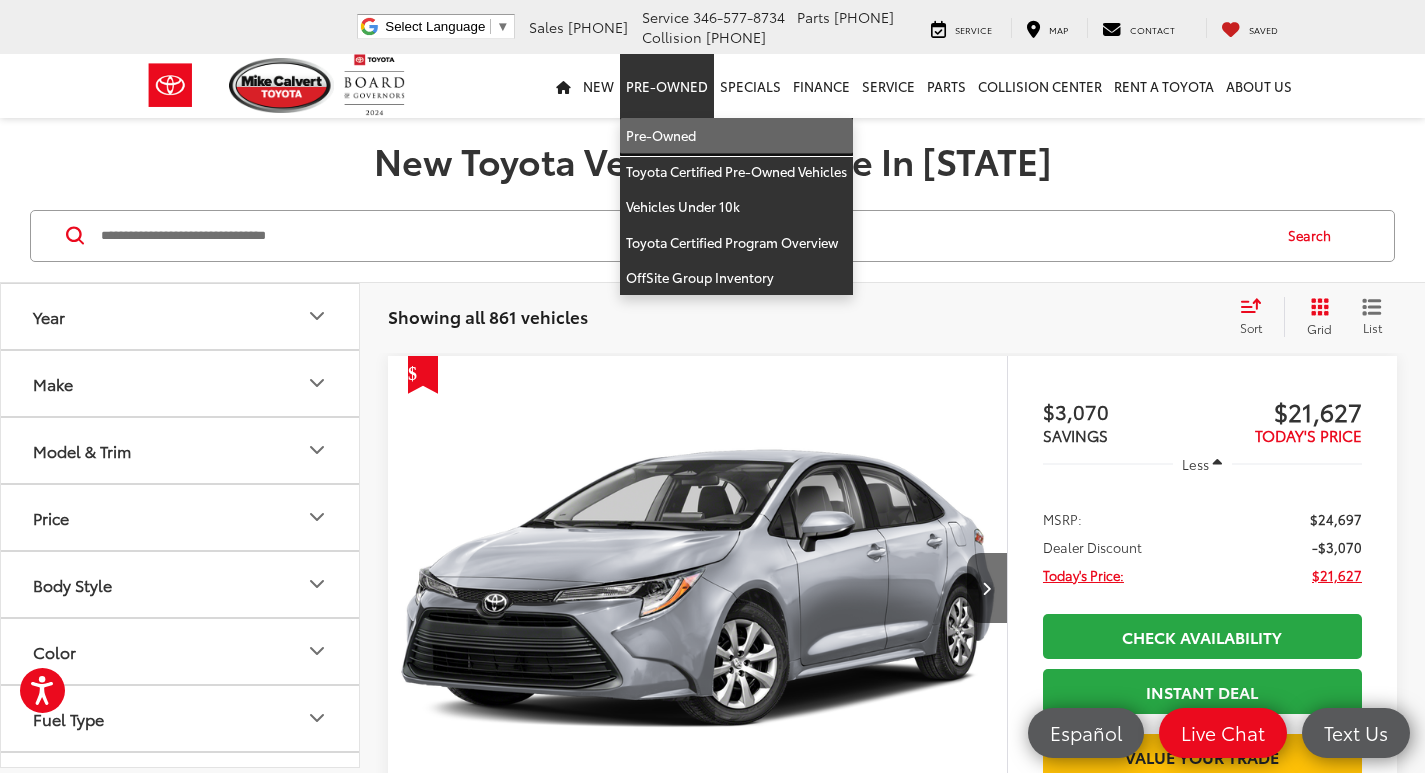 click on "Pre-Owned" at bounding box center (736, 136) 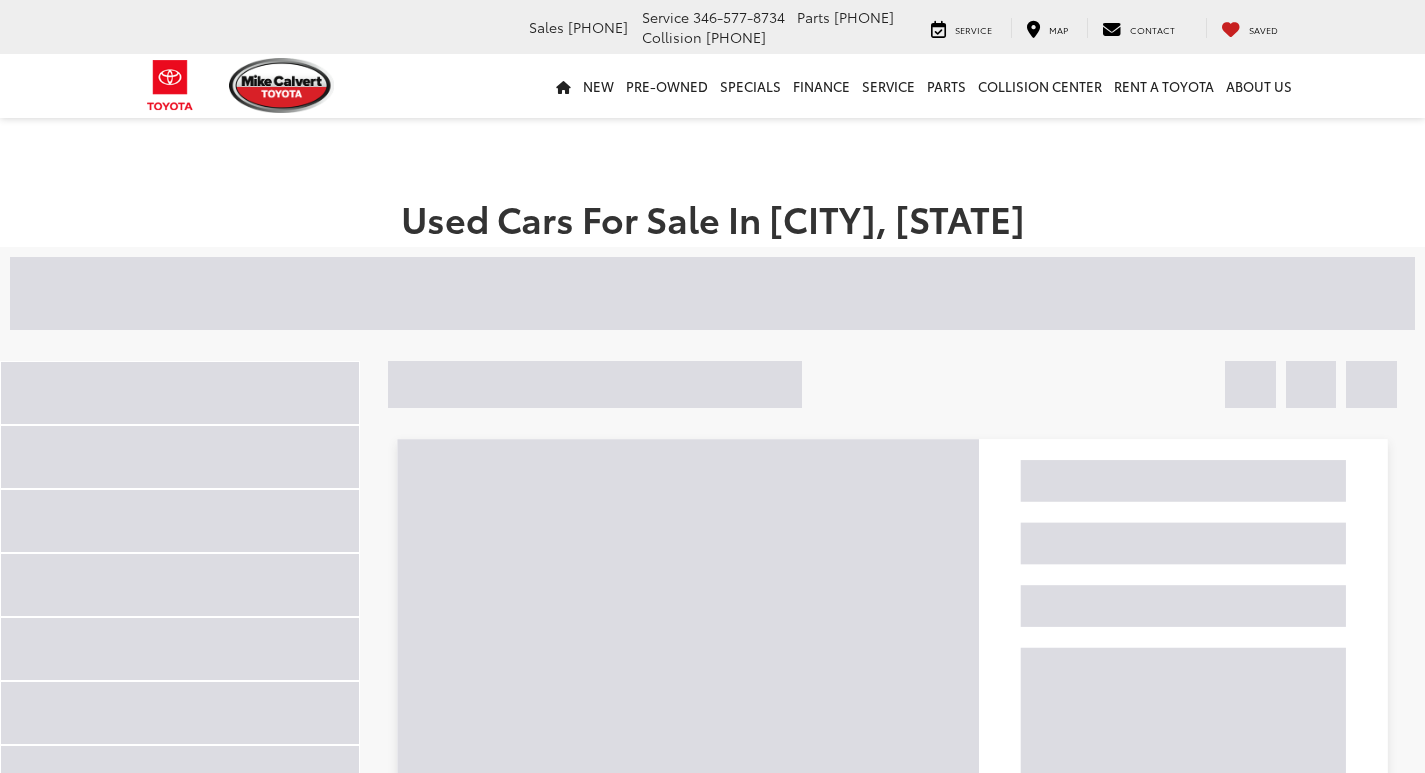 scroll, scrollTop: 0, scrollLeft: 0, axis: both 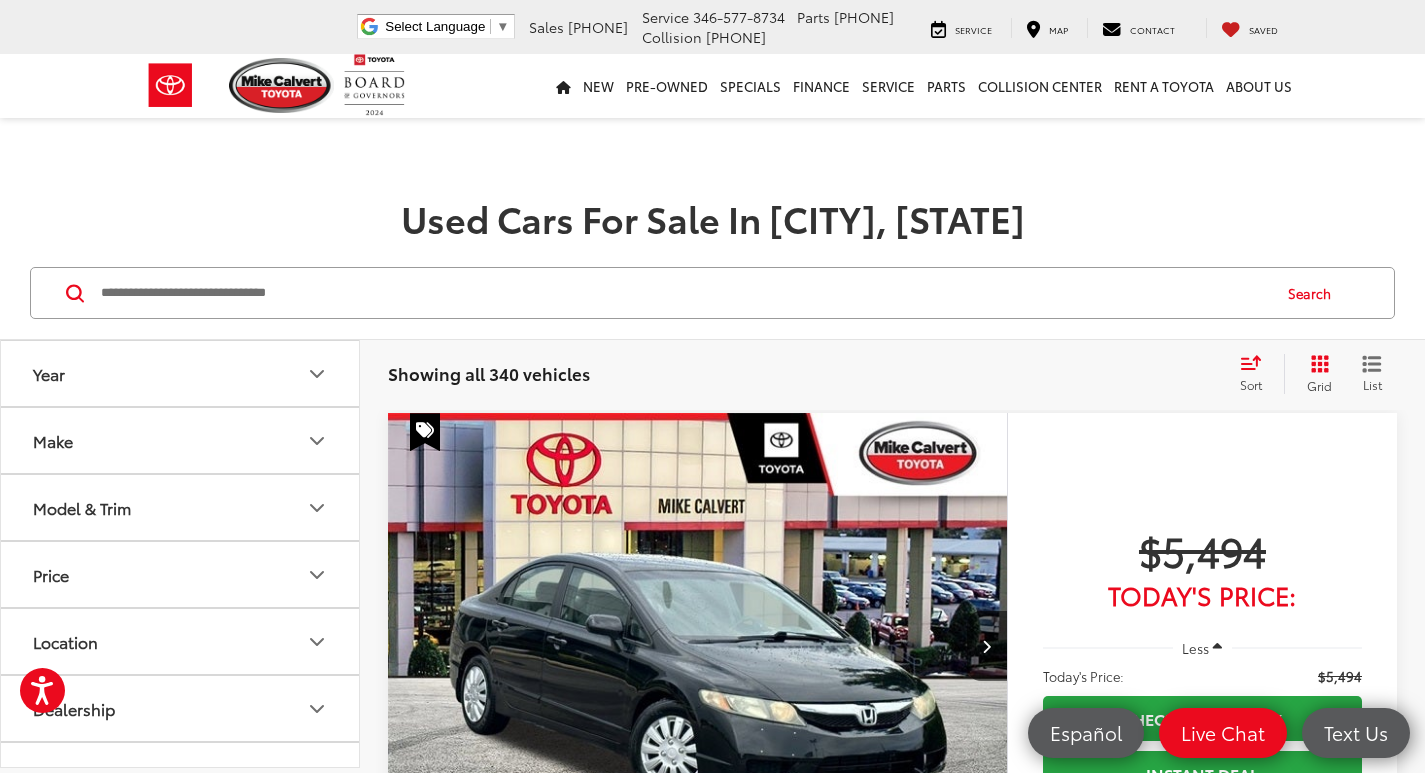 click 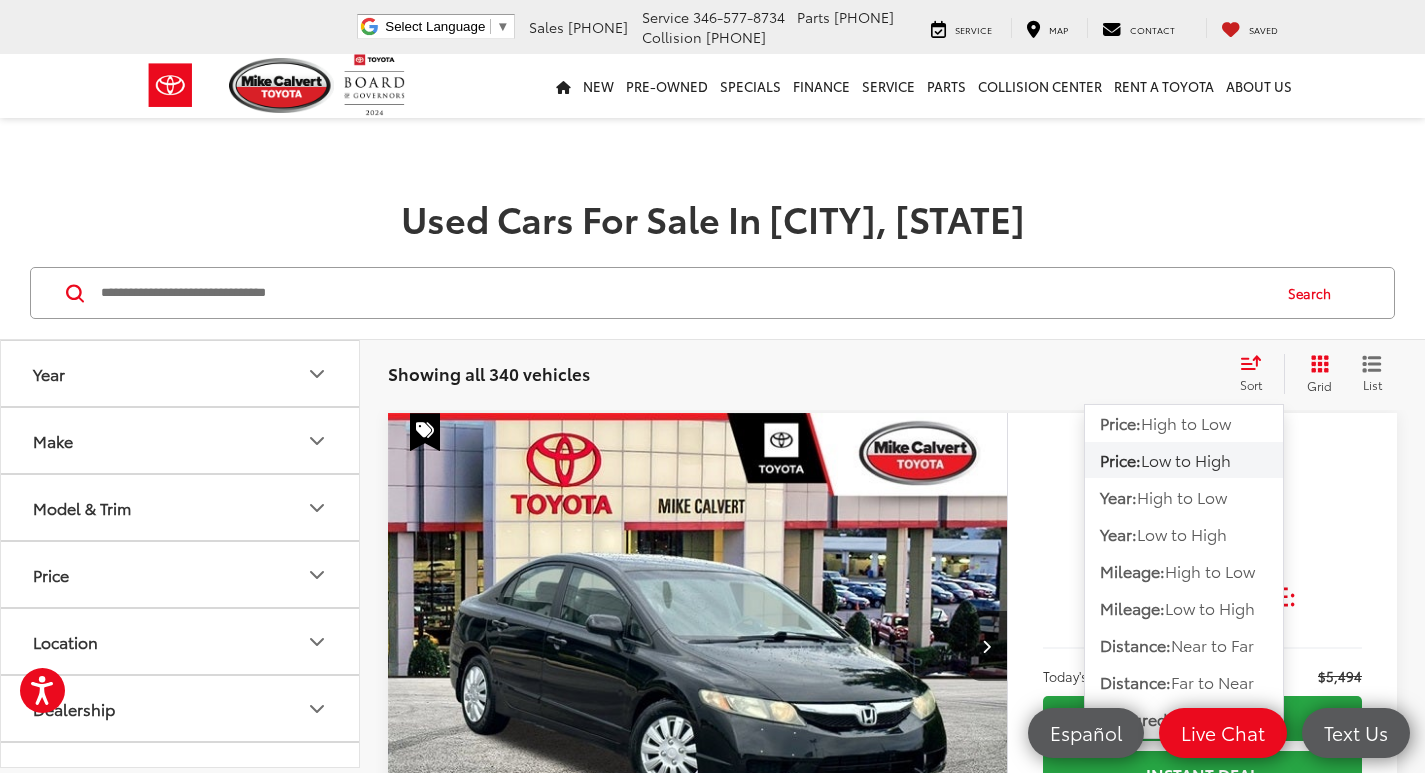 click on "Used Cars For Sale In Houston, TX" at bounding box center (712, 218) 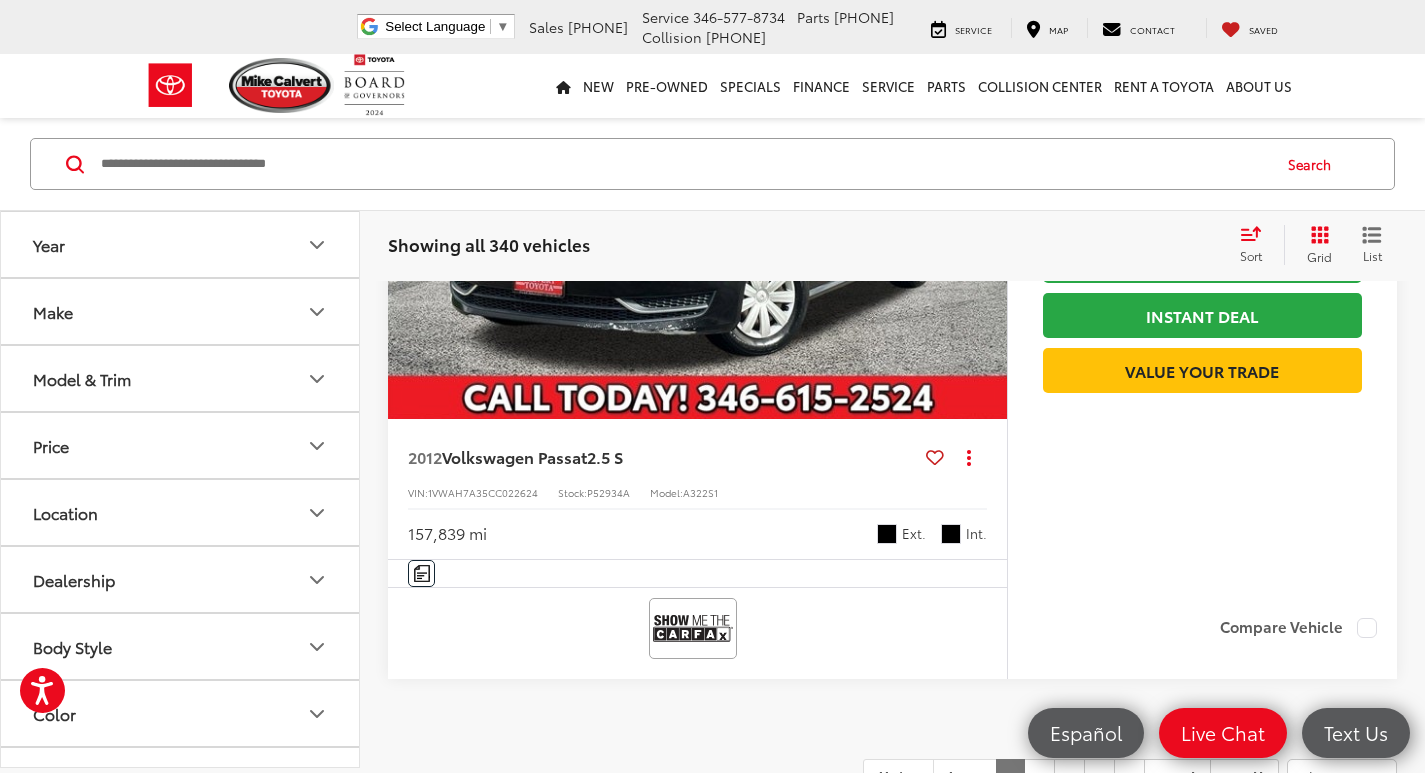 scroll, scrollTop: 9200, scrollLeft: 0, axis: vertical 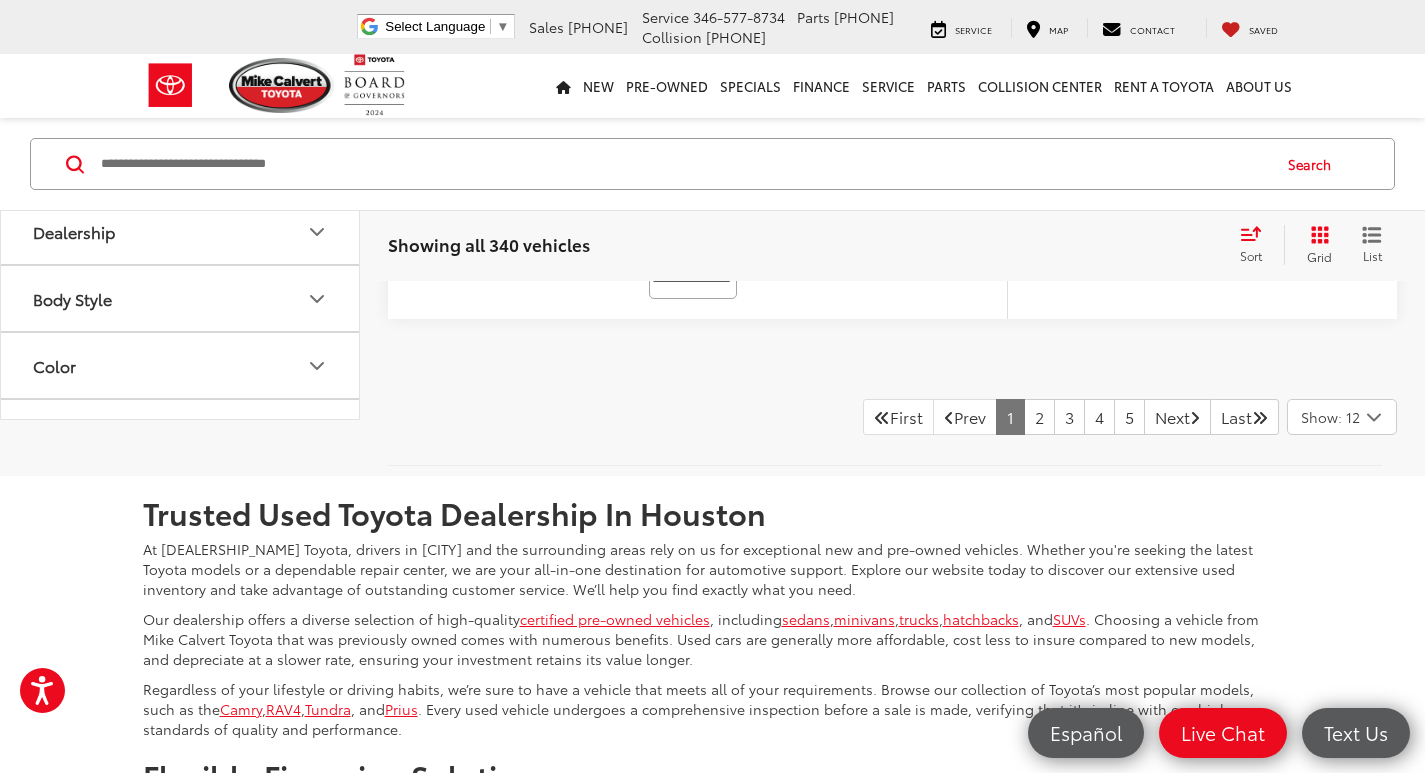 click 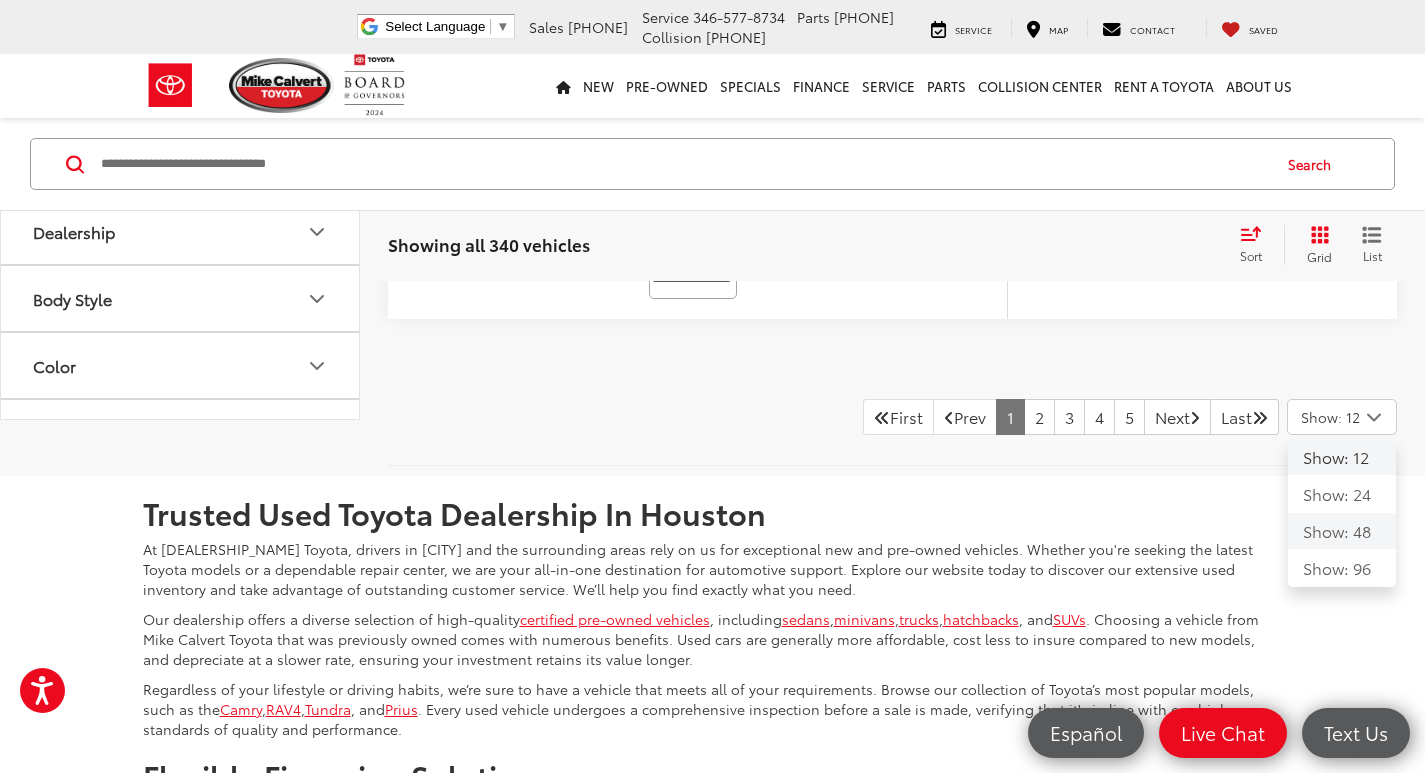 click on "Show: 48" 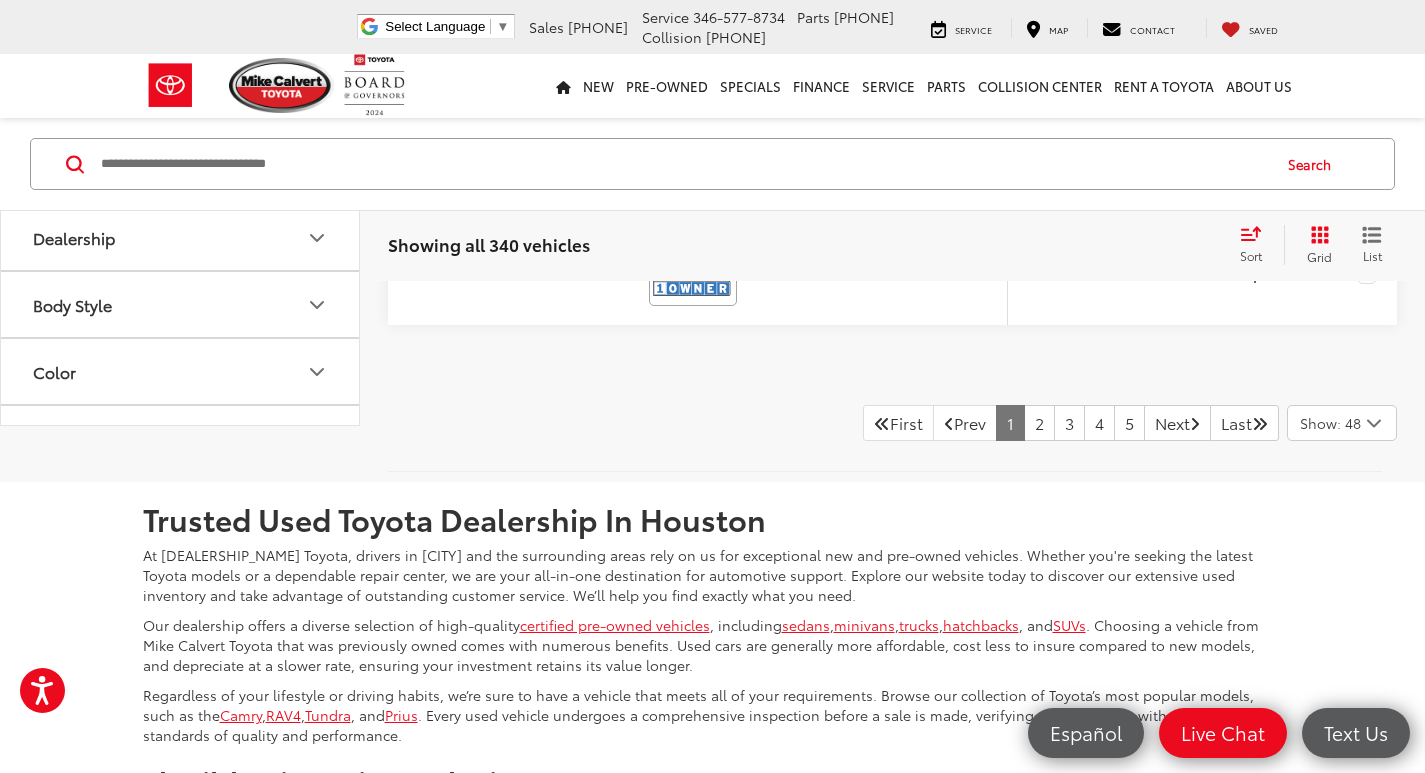 scroll, scrollTop: 36729, scrollLeft: 0, axis: vertical 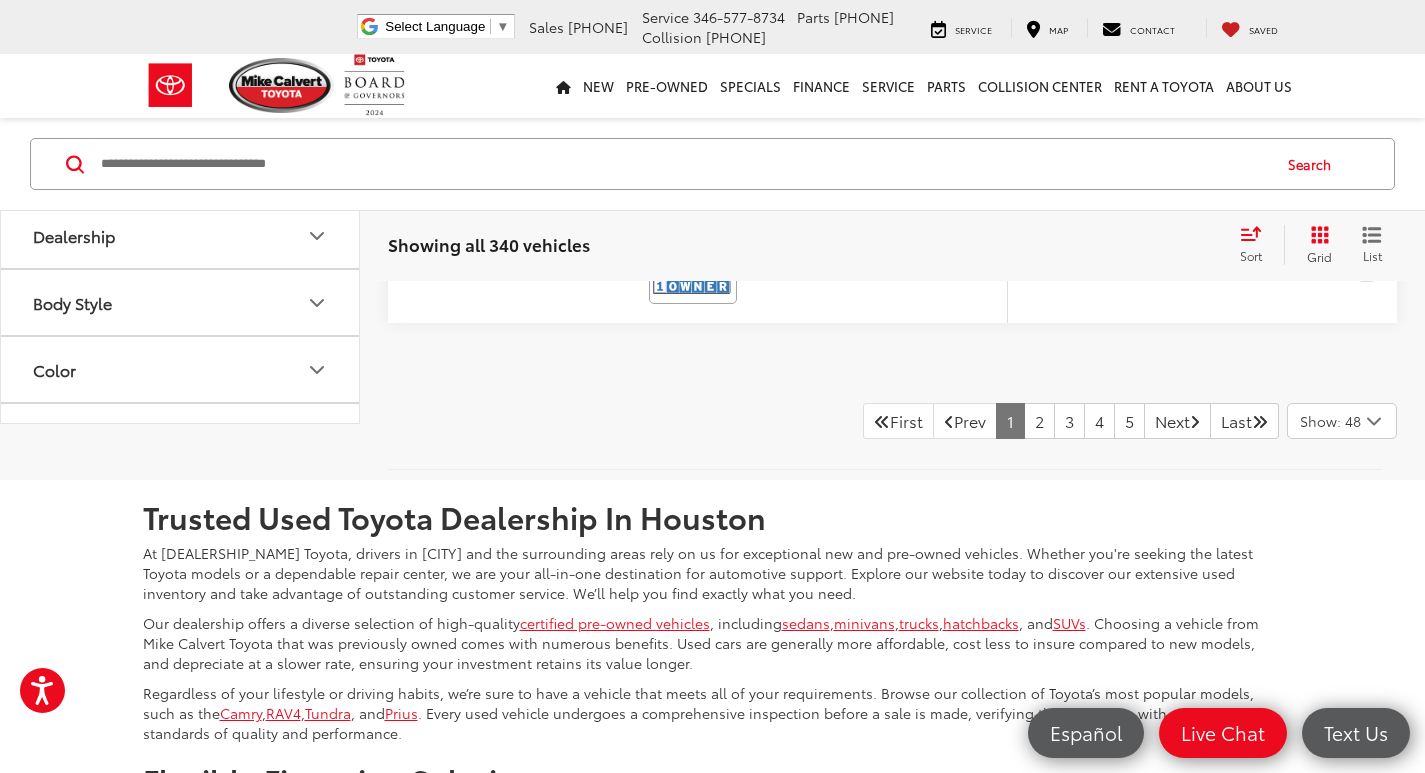 click on "Show: 48" at bounding box center (1330, 421) 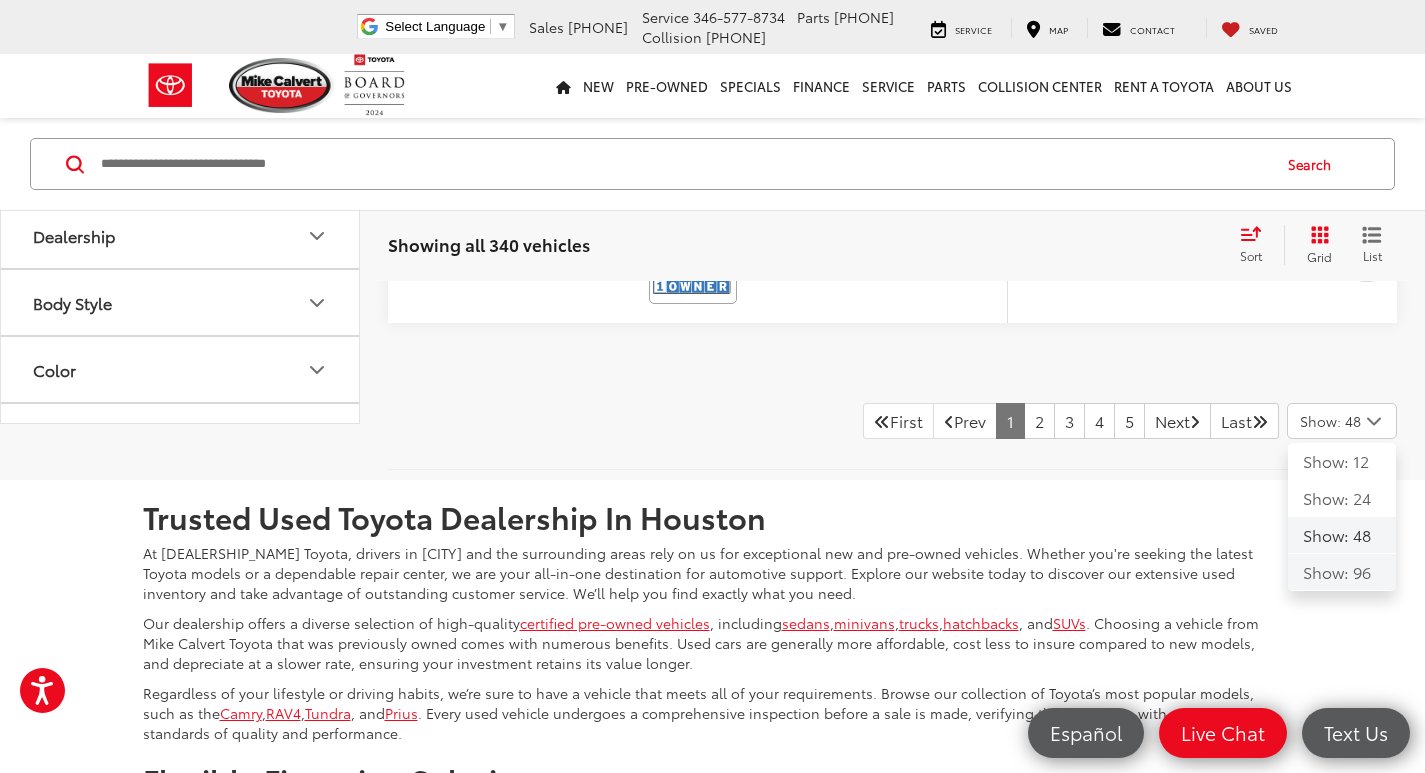 click on "Show: 96" 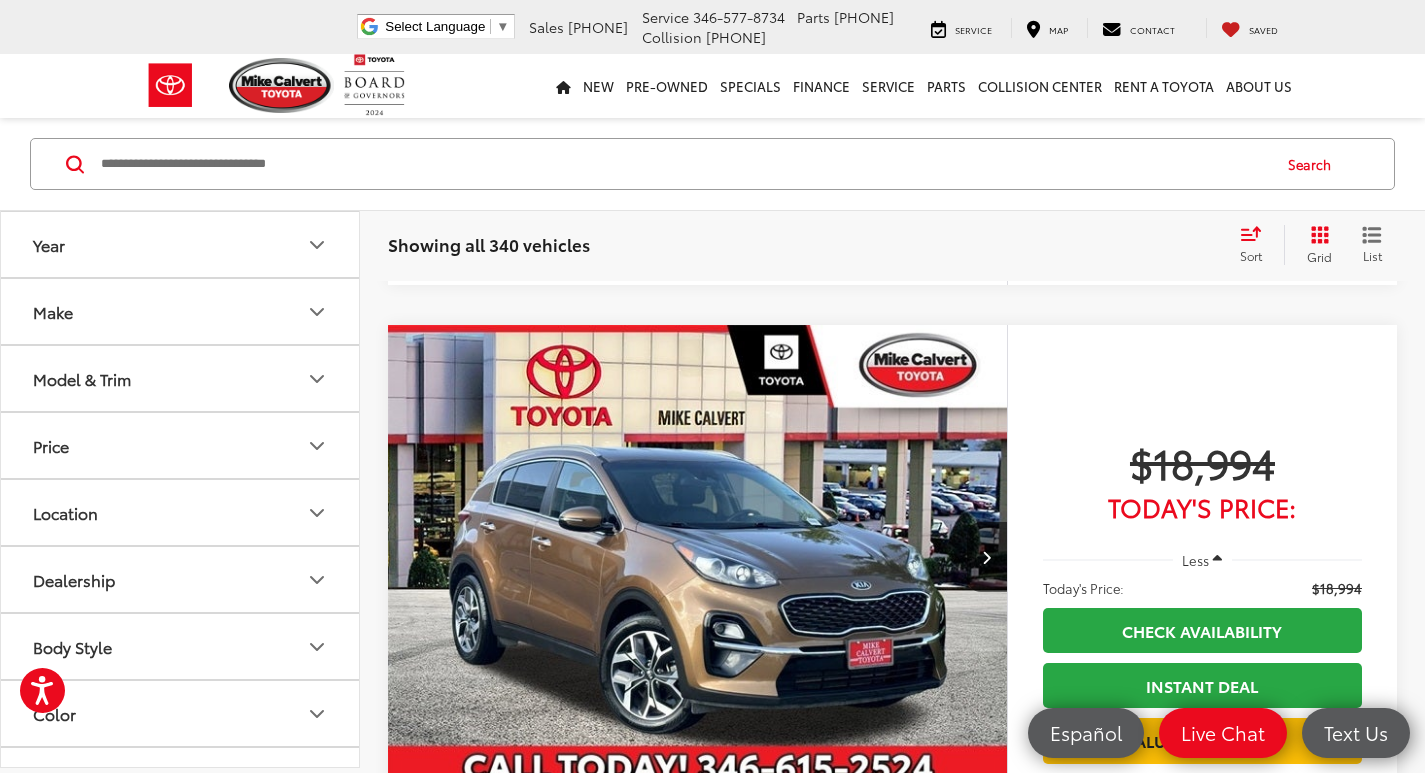 scroll, scrollTop: 38029, scrollLeft: 0, axis: vertical 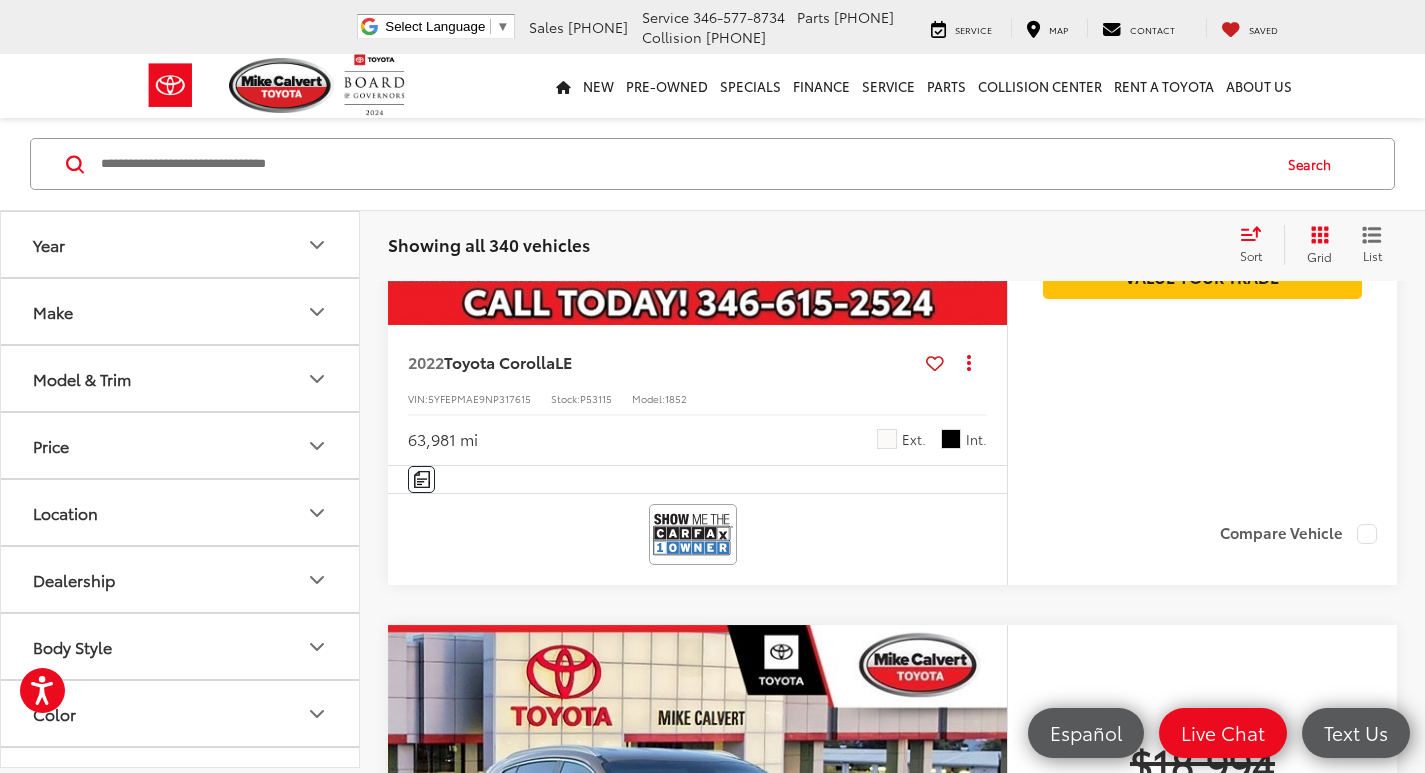 click 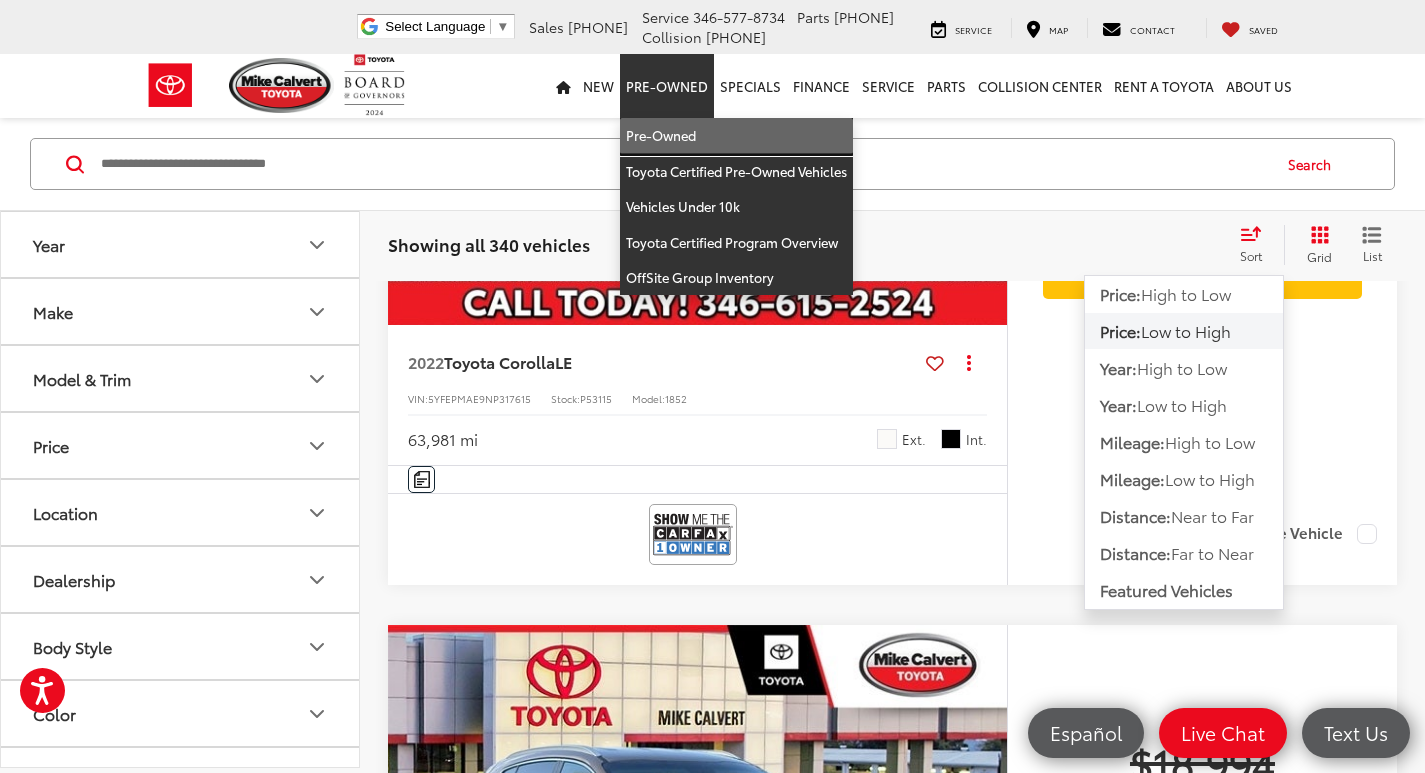 click on "Pre-Owned" at bounding box center (736, 136) 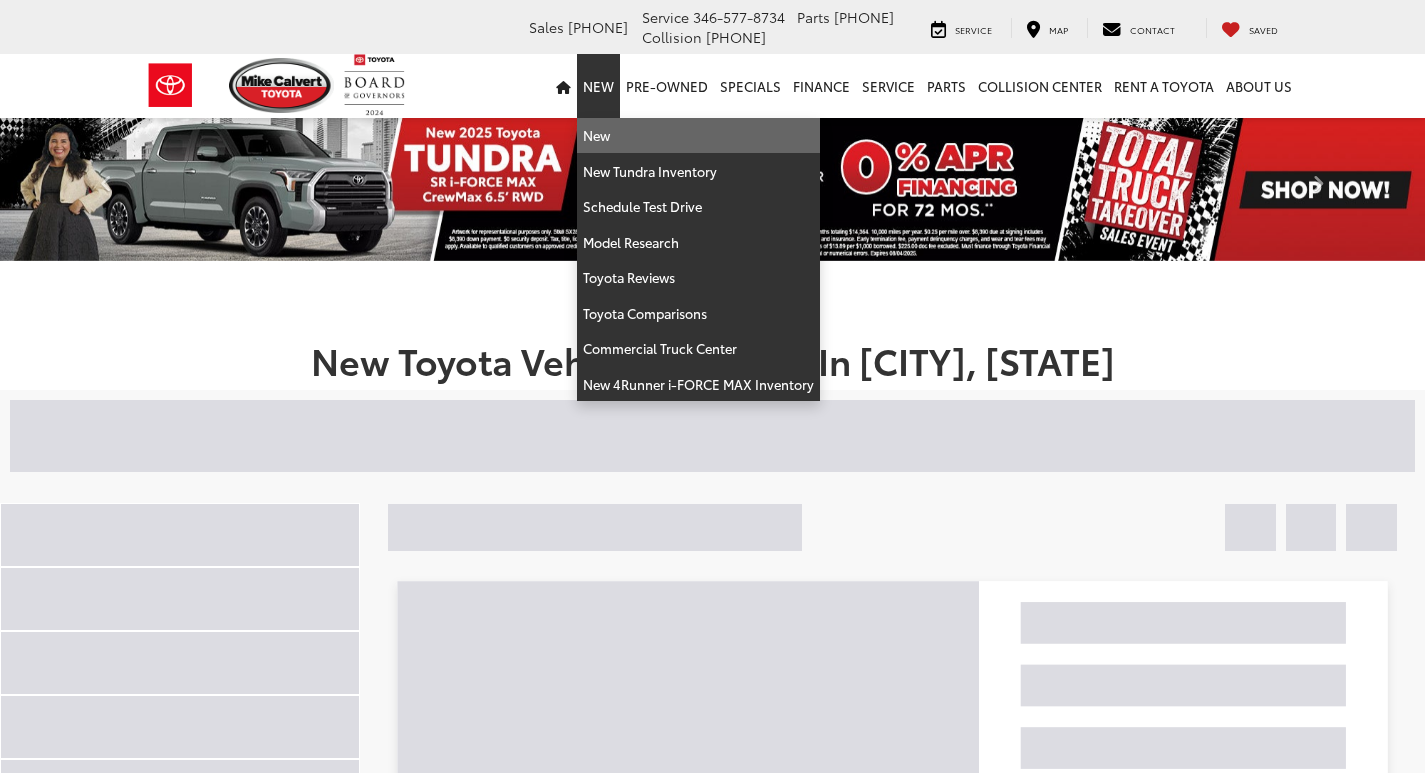 scroll, scrollTop: 0, scrollLeft: 0, axis: both 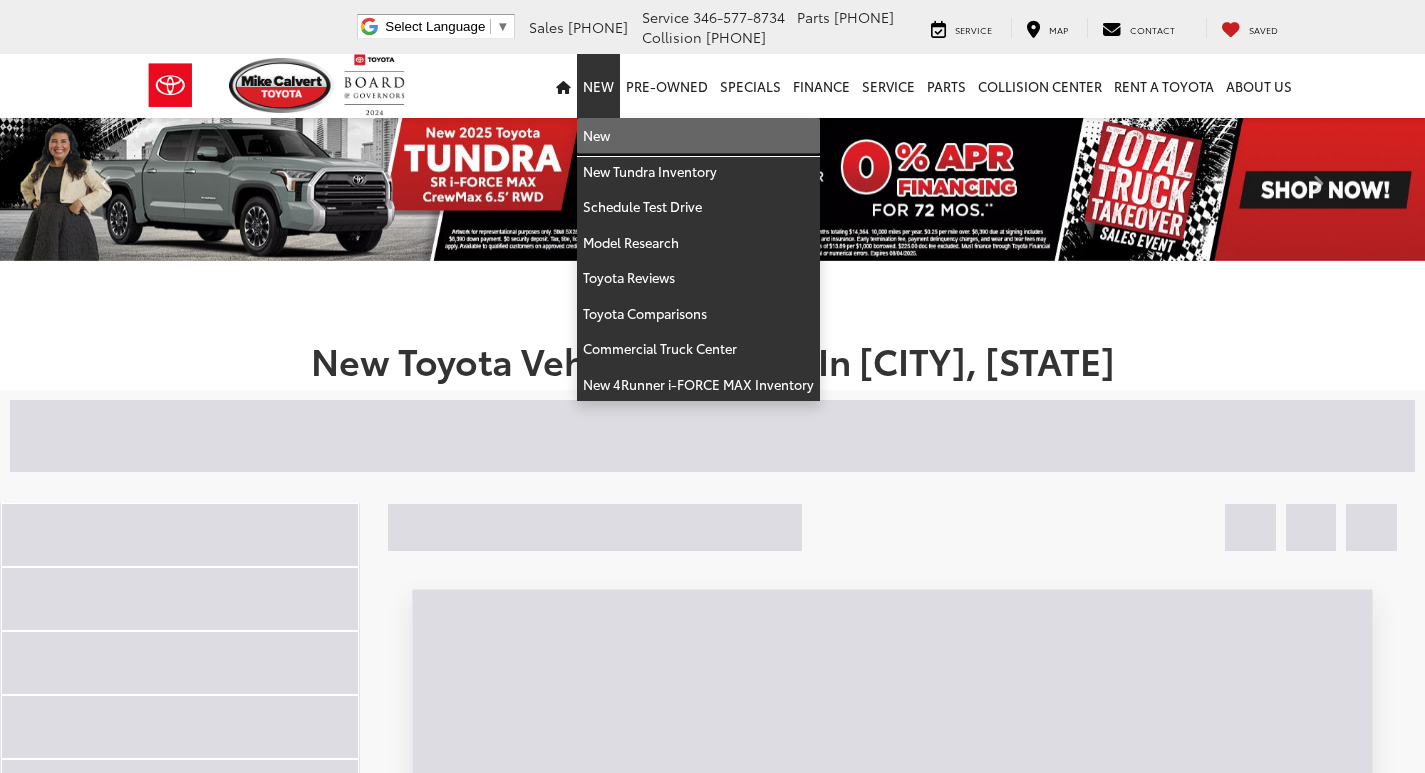 click on "New" at bounding box center [698, 136] 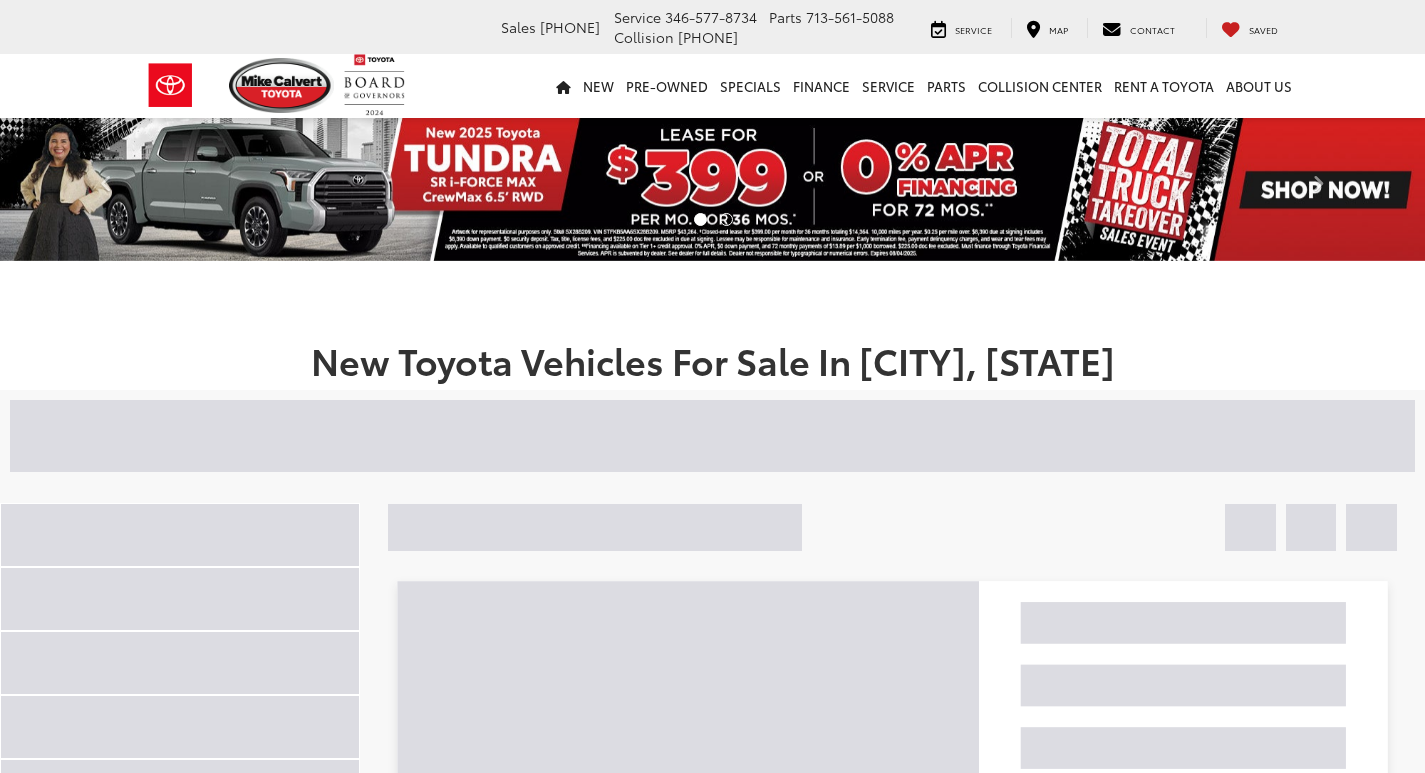 scroll, scrollTop: 0, scrollLeft: 0, axis: both 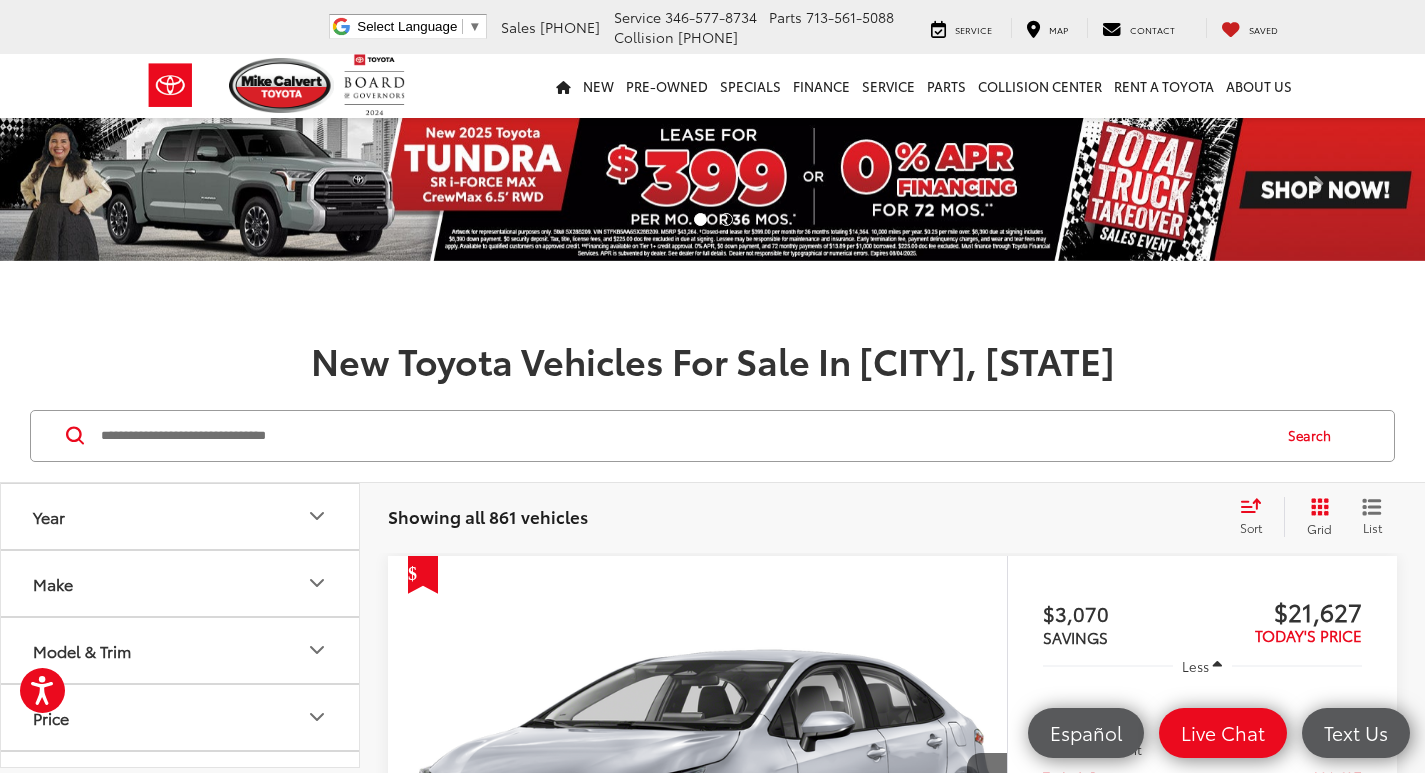 click at bounding box center (684, 436) 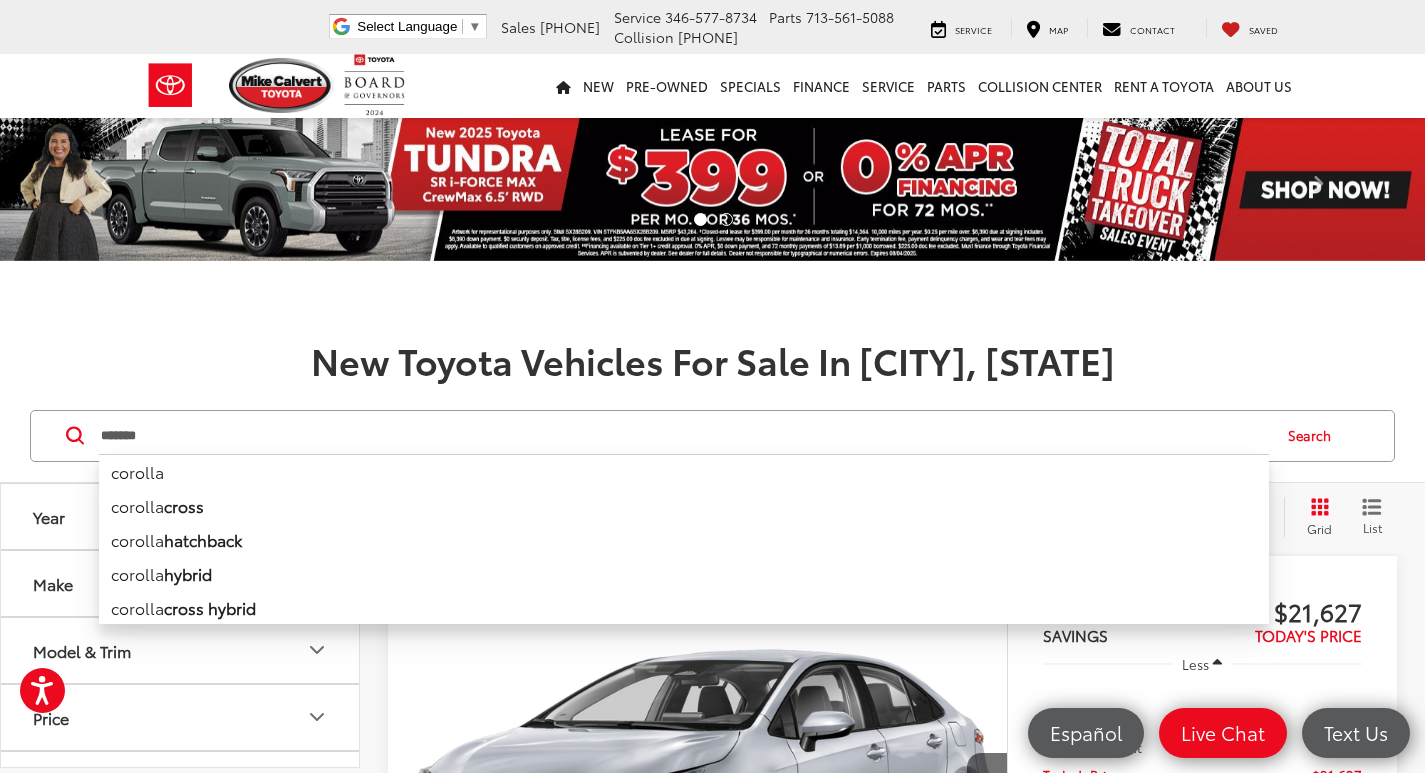 type on "*******" 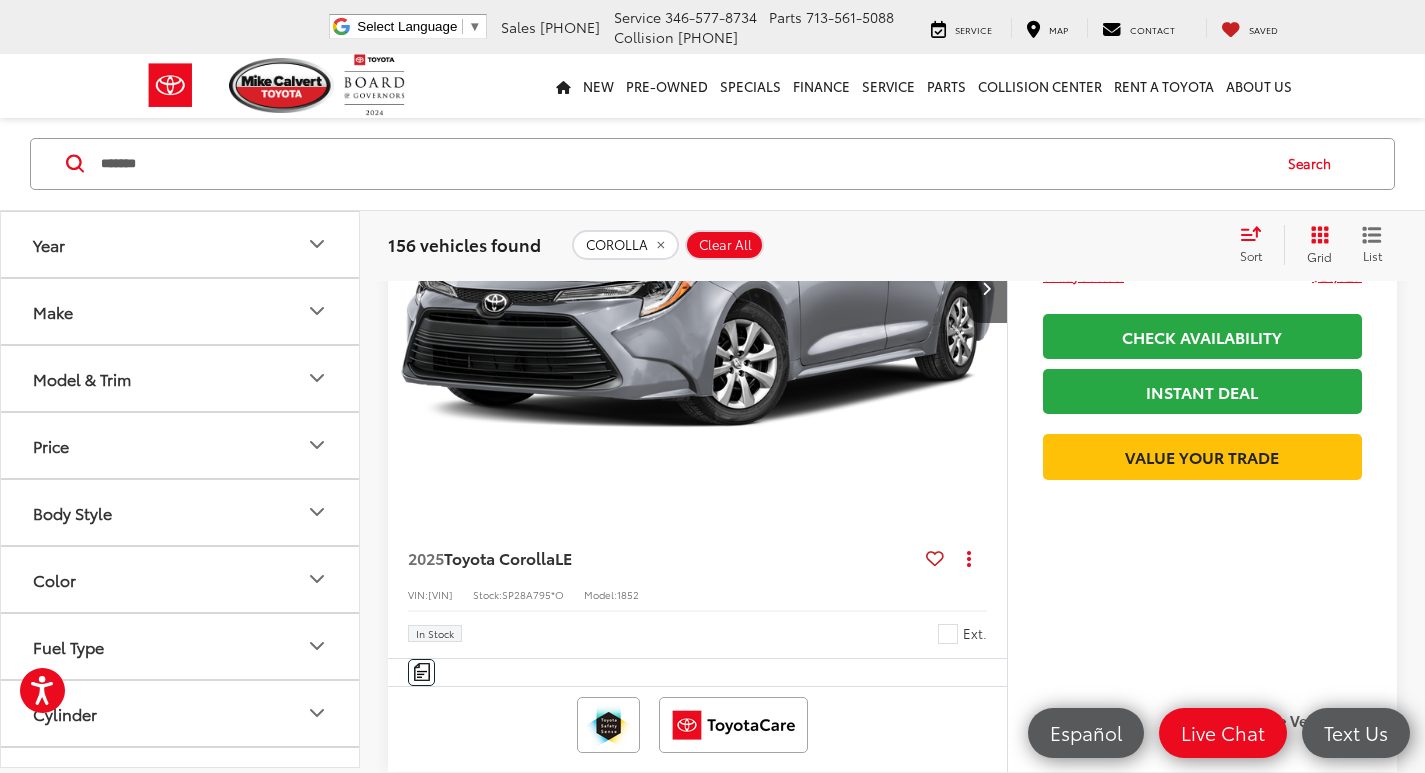 scroll, scrollTop: 100, scrollLeft: 0, axis: vertical 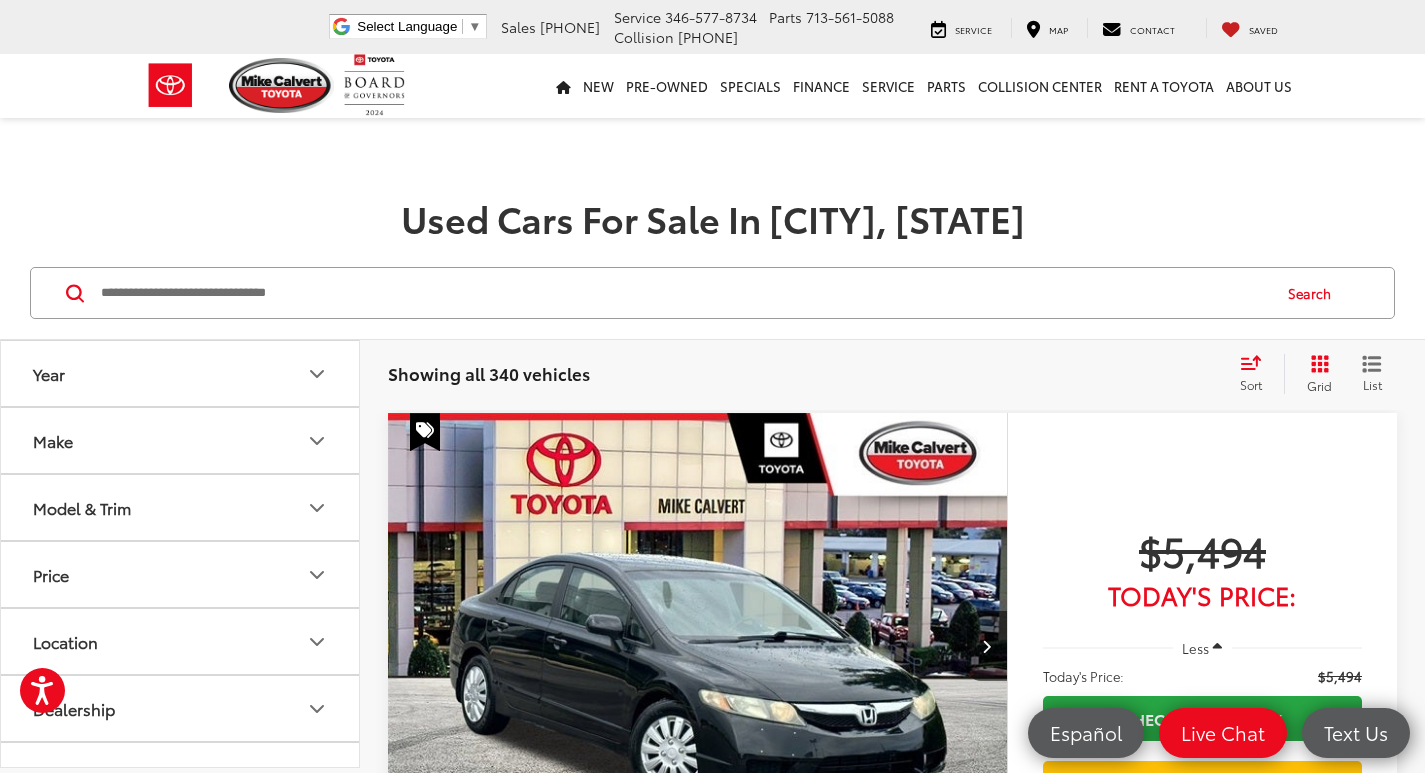 click at bounding box center [684, 293] 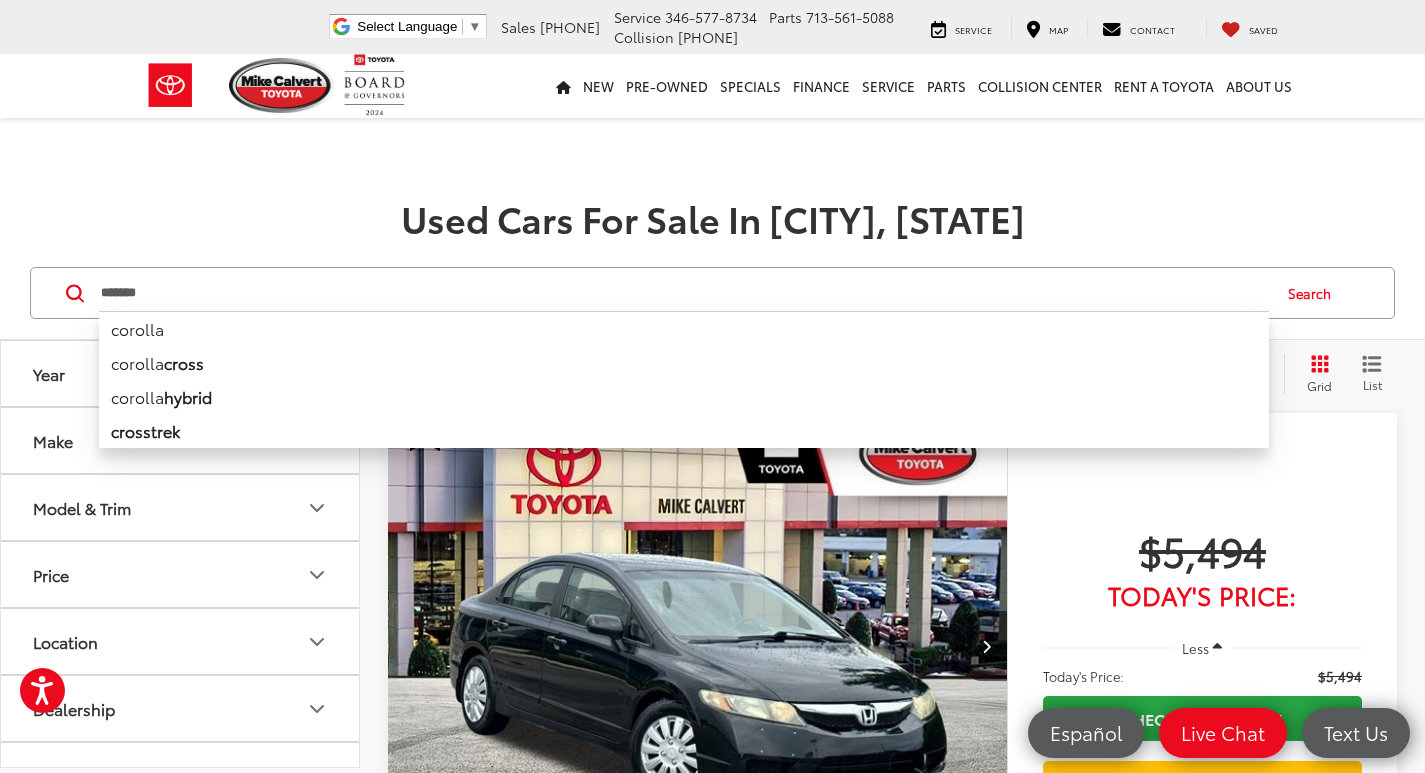 type on "*******" 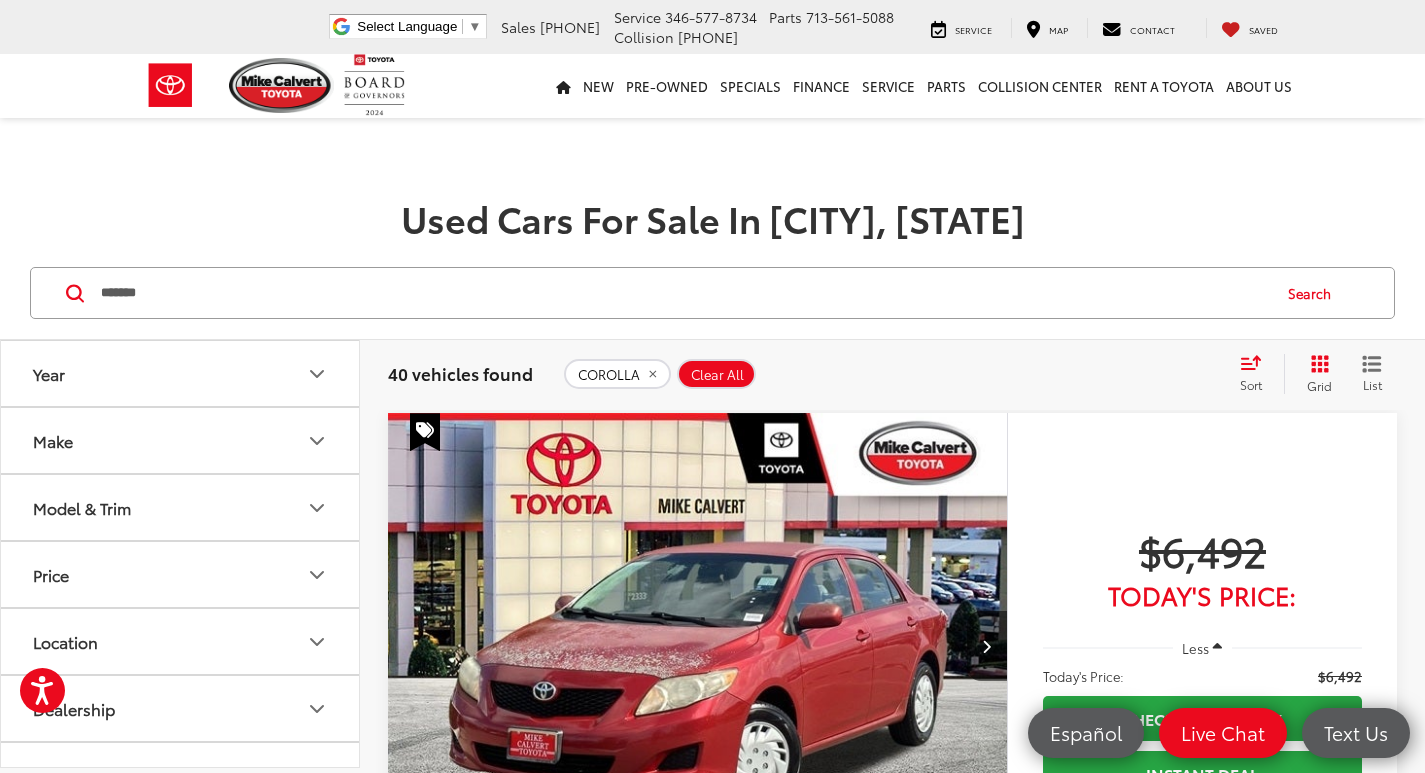 click 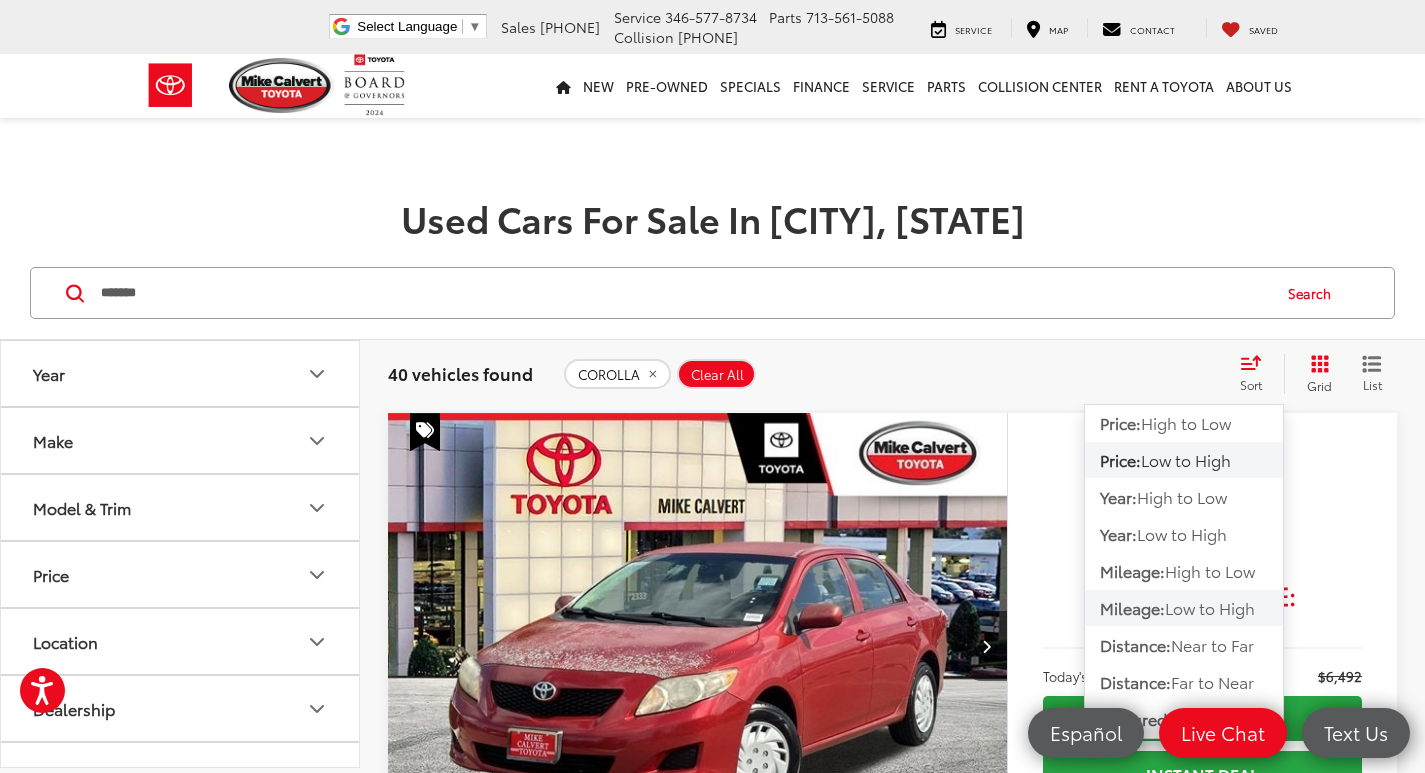 click on "Low to High" at bounding box center [1210, 607] 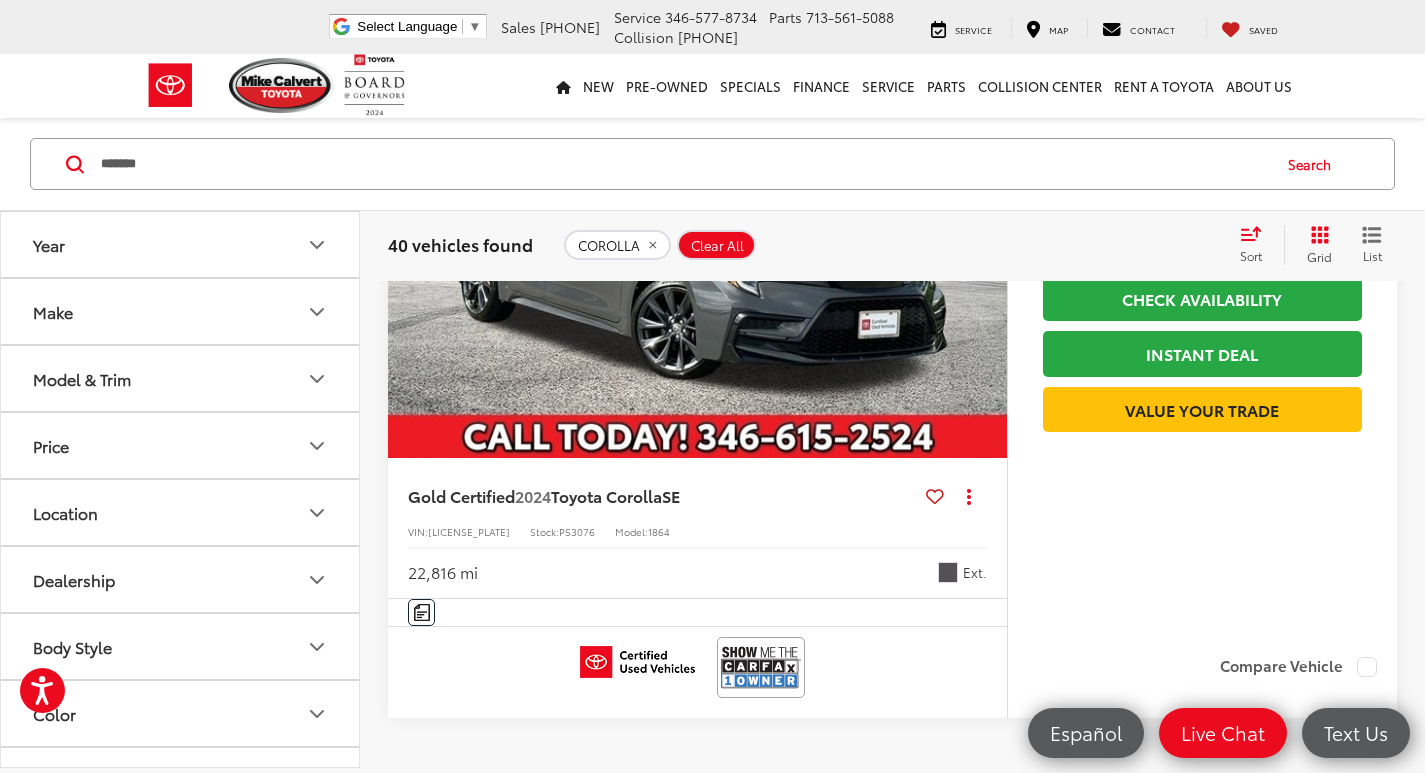 scroll, scrollTop: 9100, scrollLeft: 0, axis: vertical 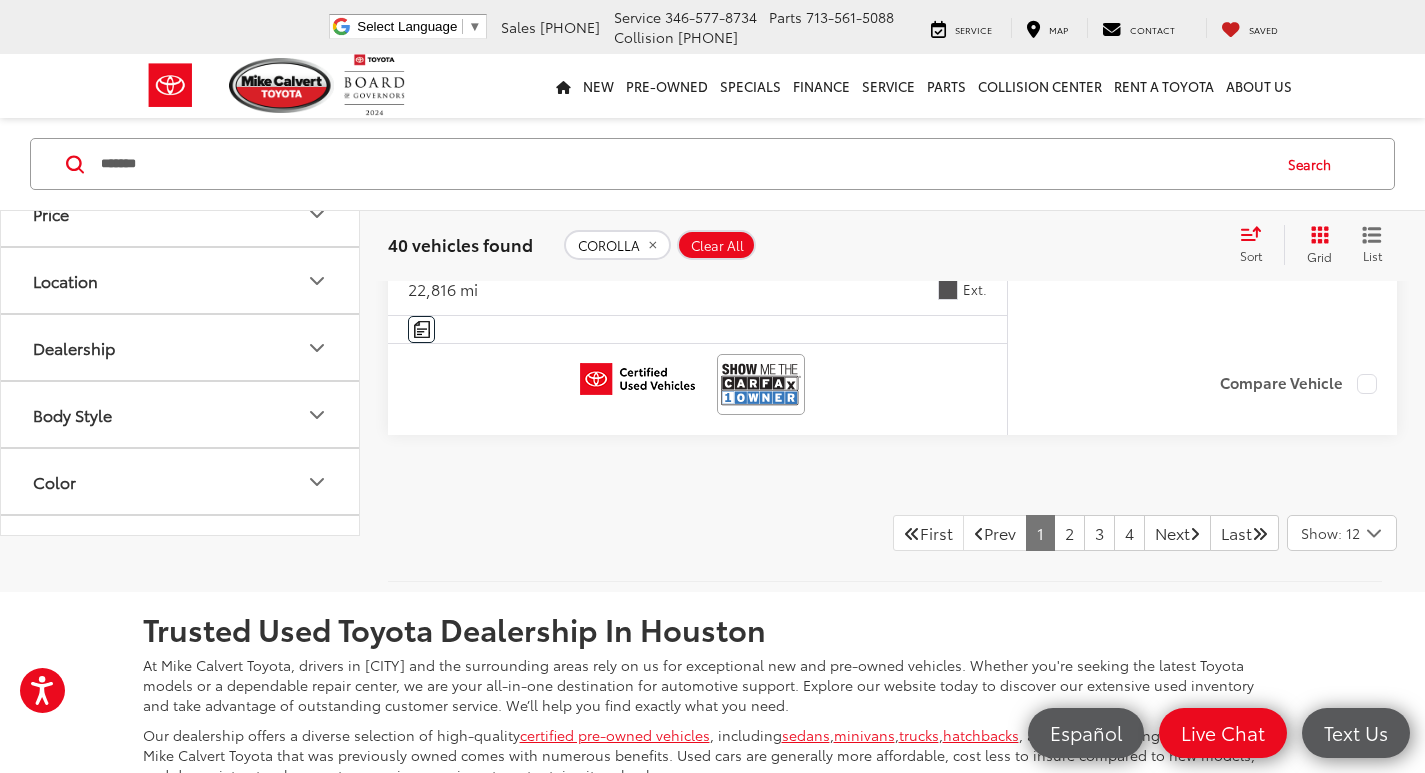 click on "Show: 12" at bounding box center (1330, 533) 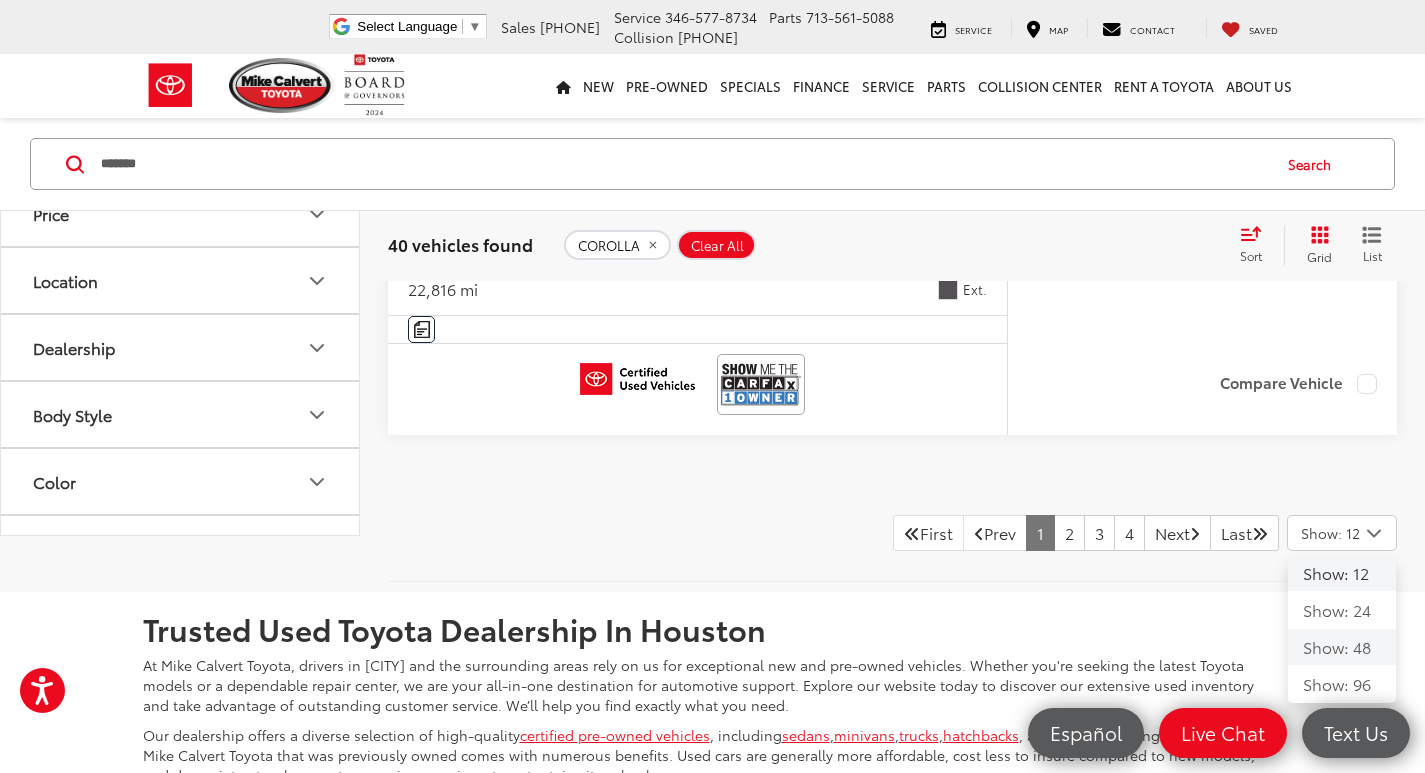 click on "Show: 48" 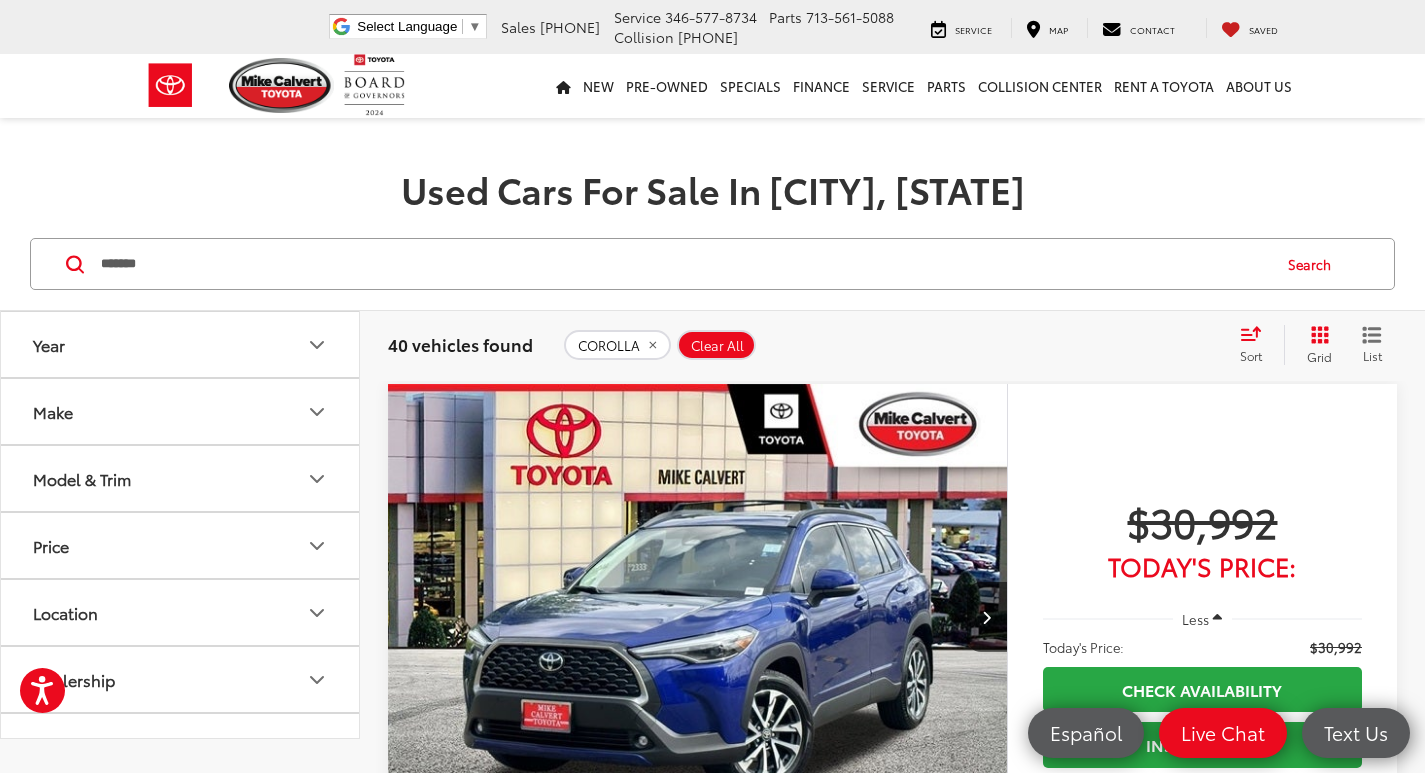 scroll, scrollTop: 0, scrollLeft: 0, axis: both 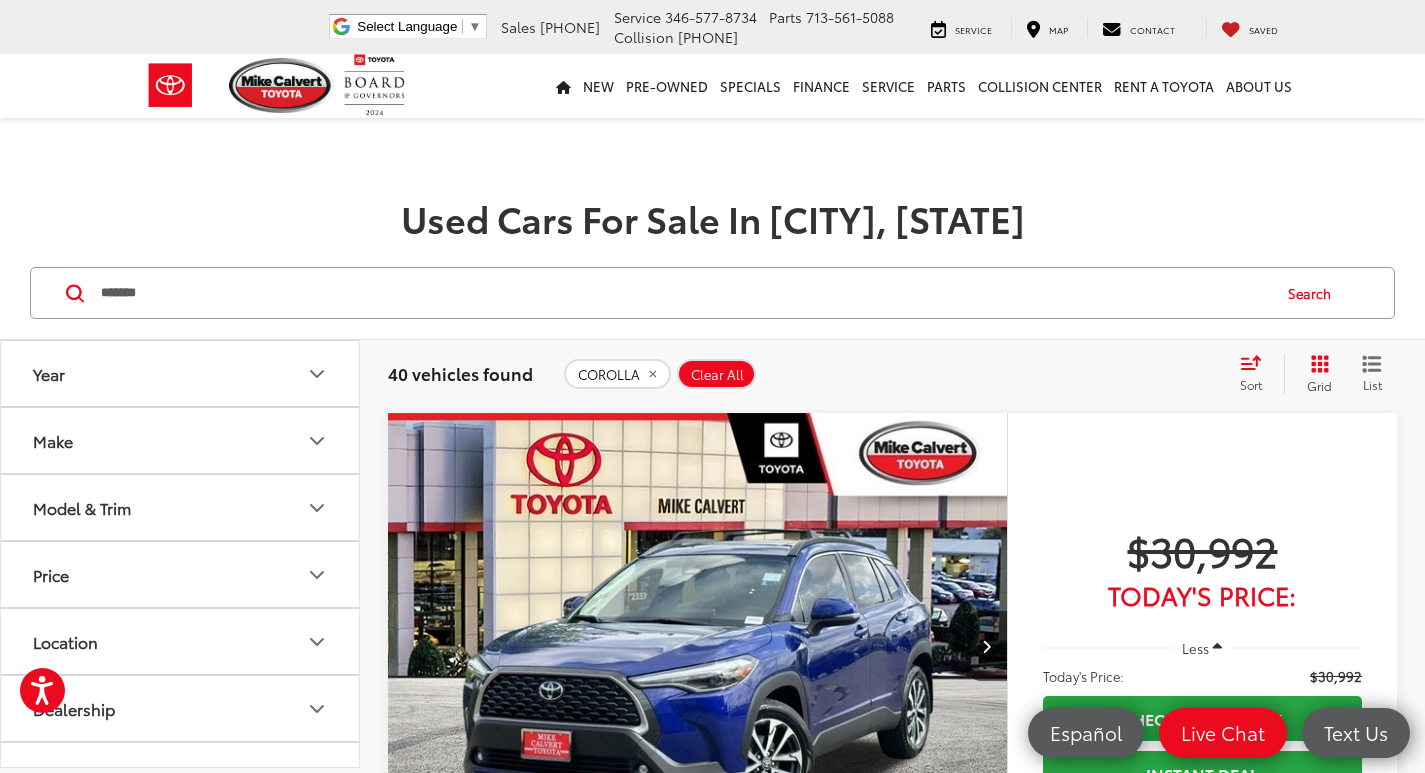 click 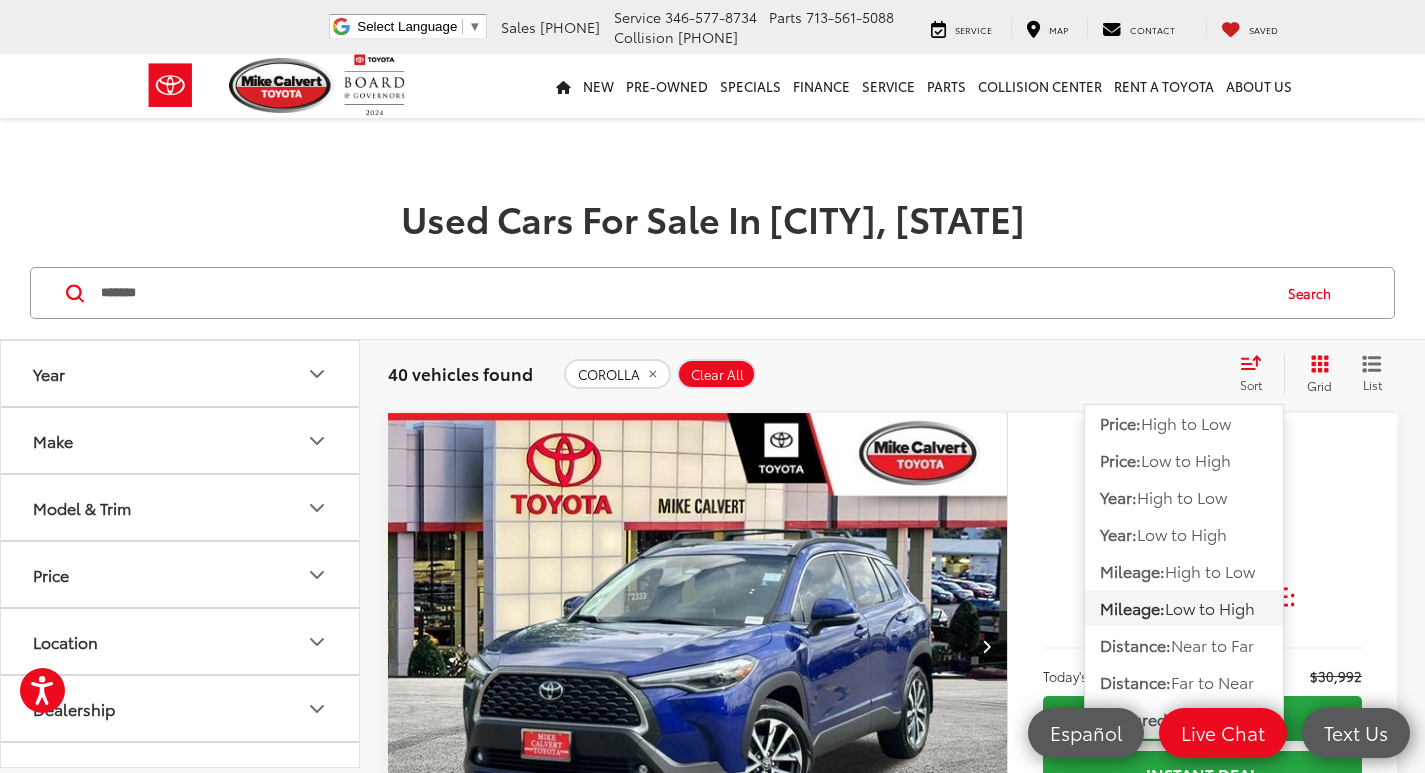 click on "$30,992" at bounding box center (1202, 550) 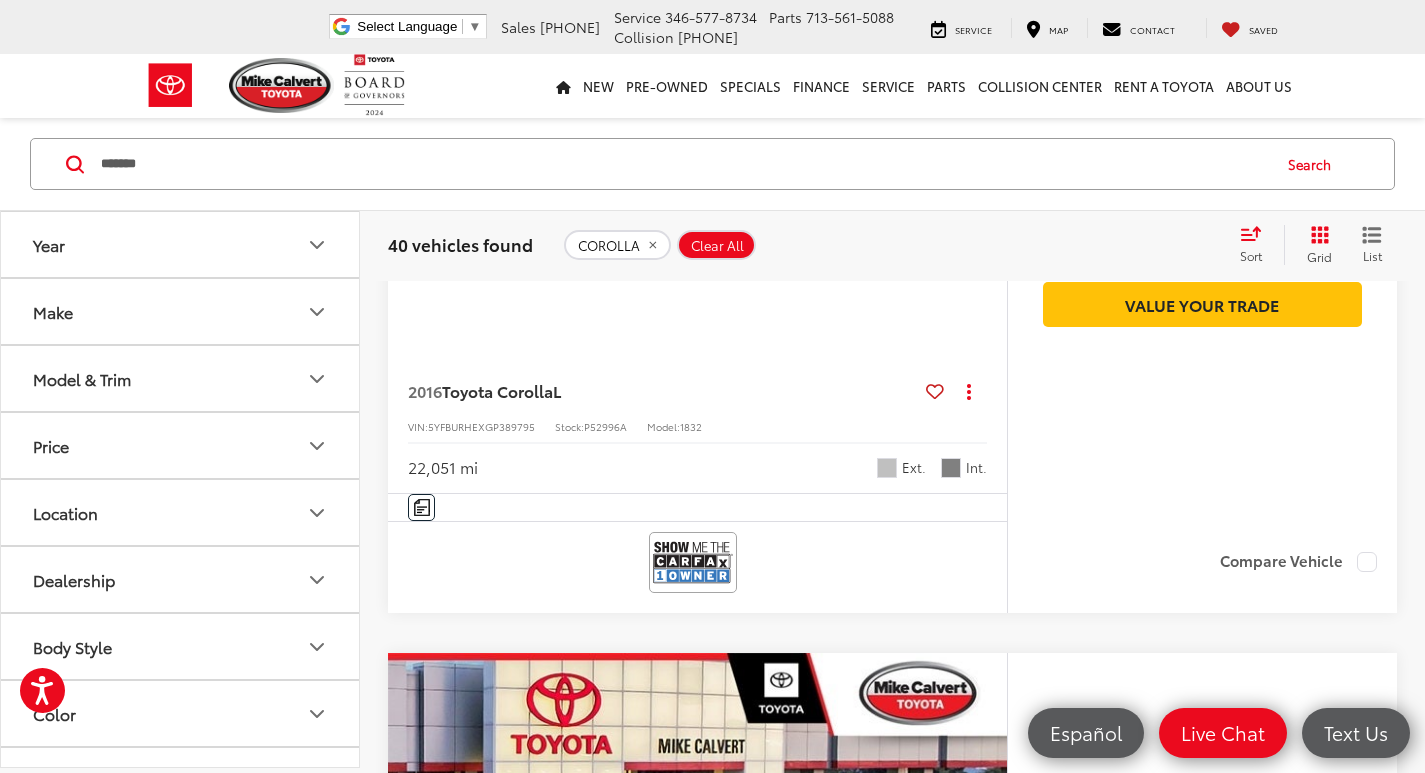 scroll, scrollTop: 8200, scrollLeft: 0, axis: vertical 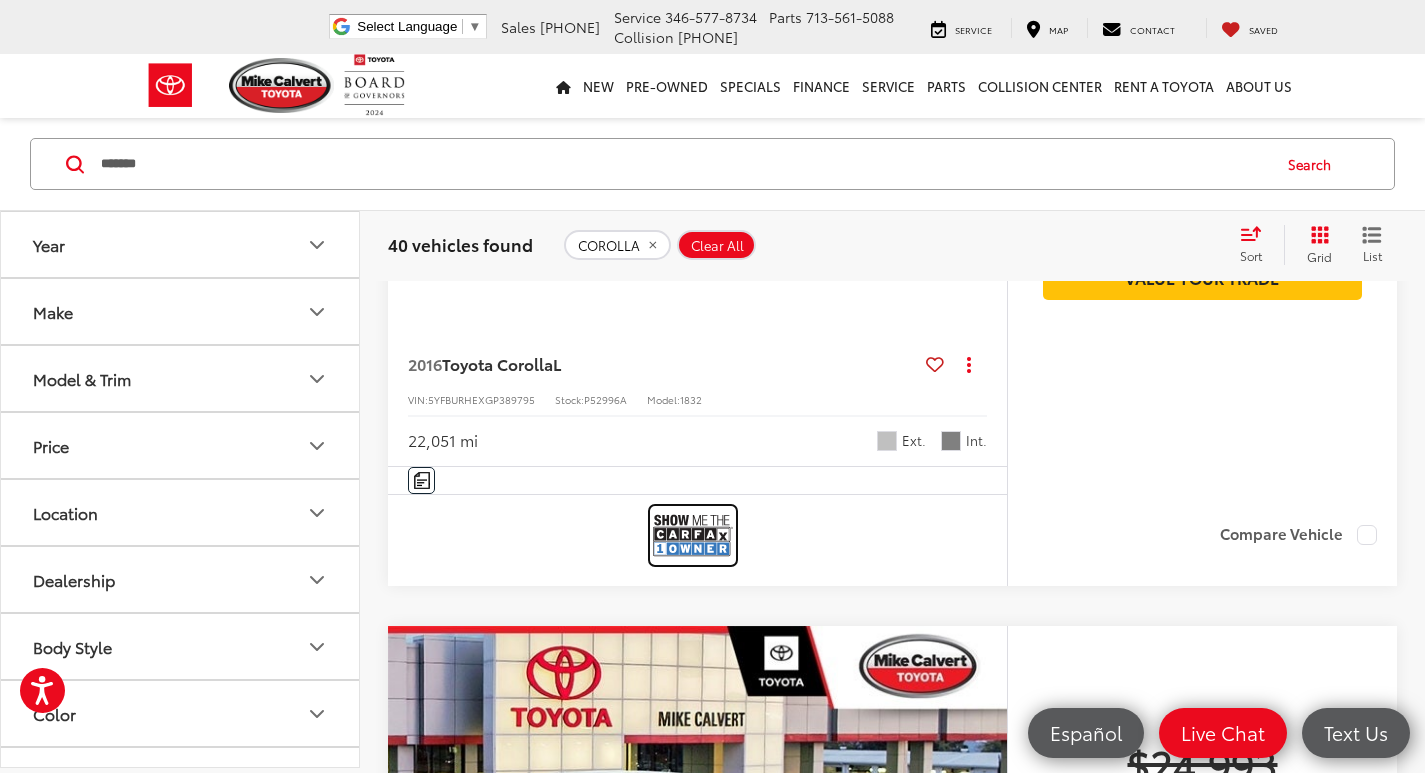 click at bounding box center (693, 535) 